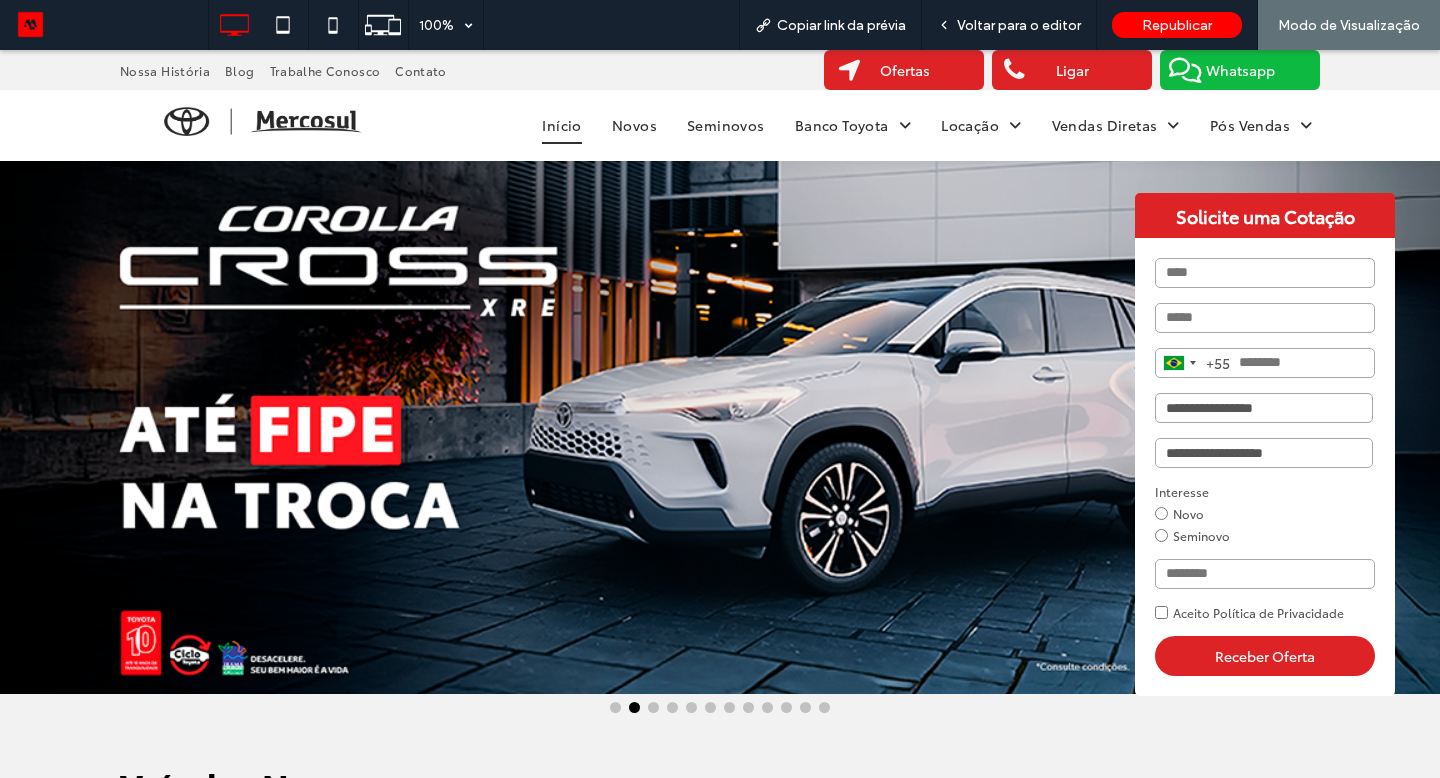 scroll, scrollTop: 0, scrollLeft: 0, axis: both 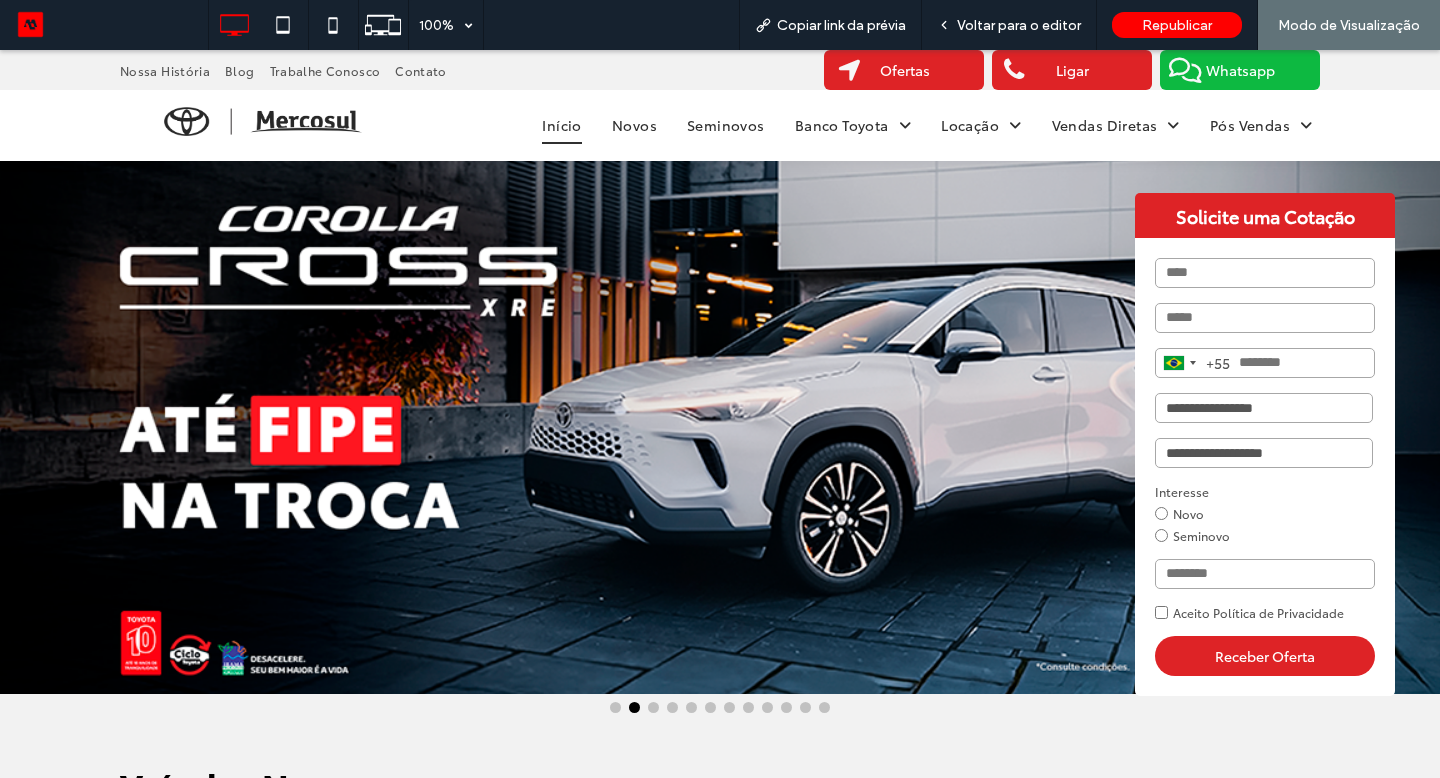 click at bounding box center [1185, 71] 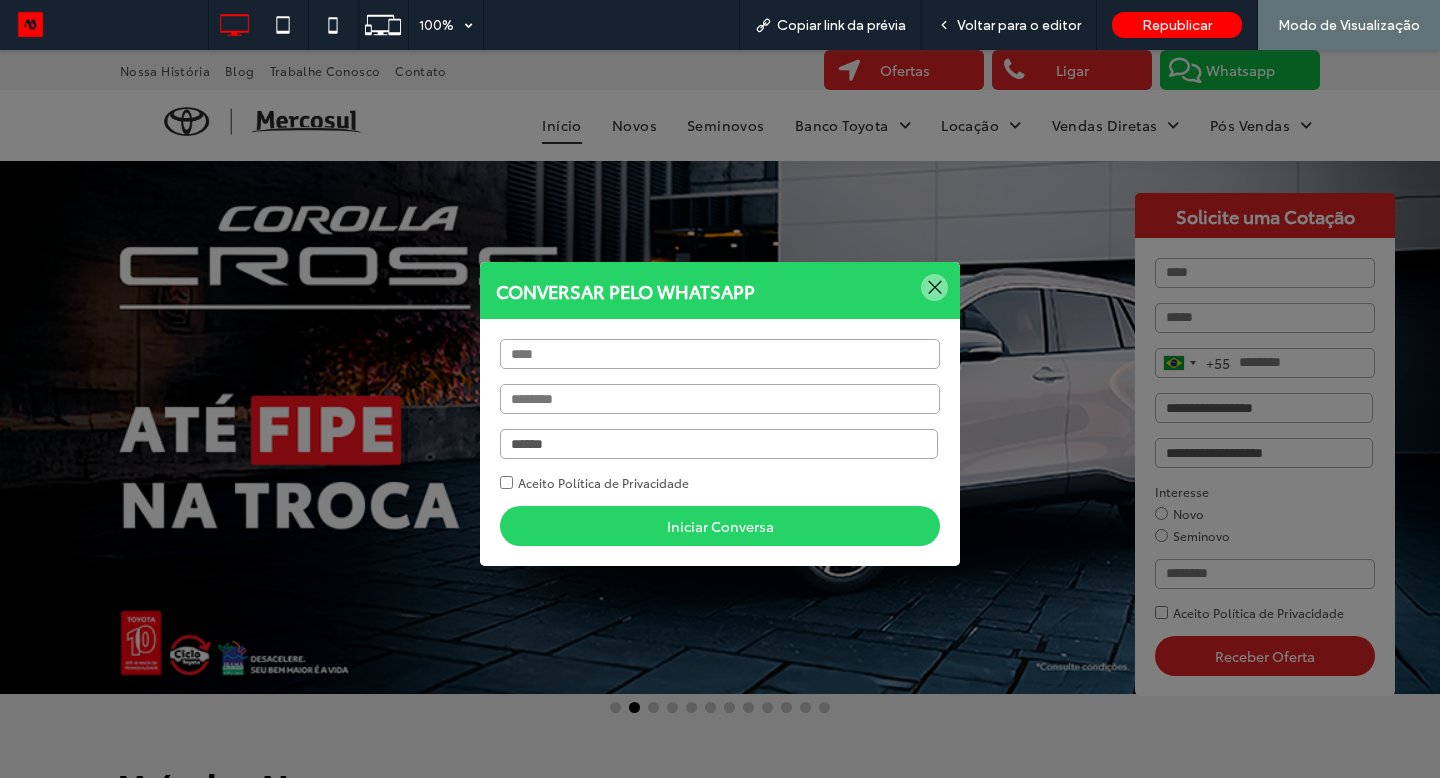 click at bounding box center [720, 414] 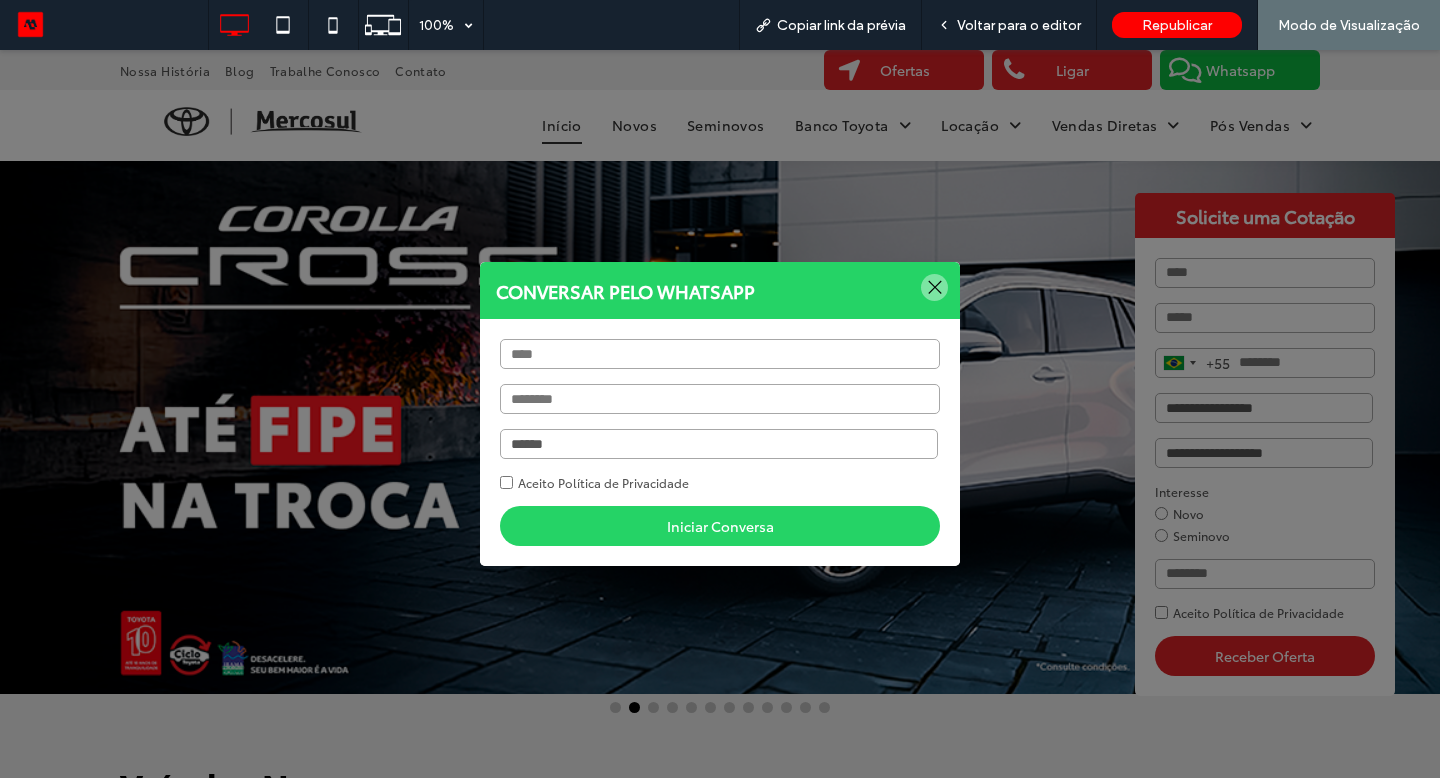 click on "**********" at bounding box center (719, 444) 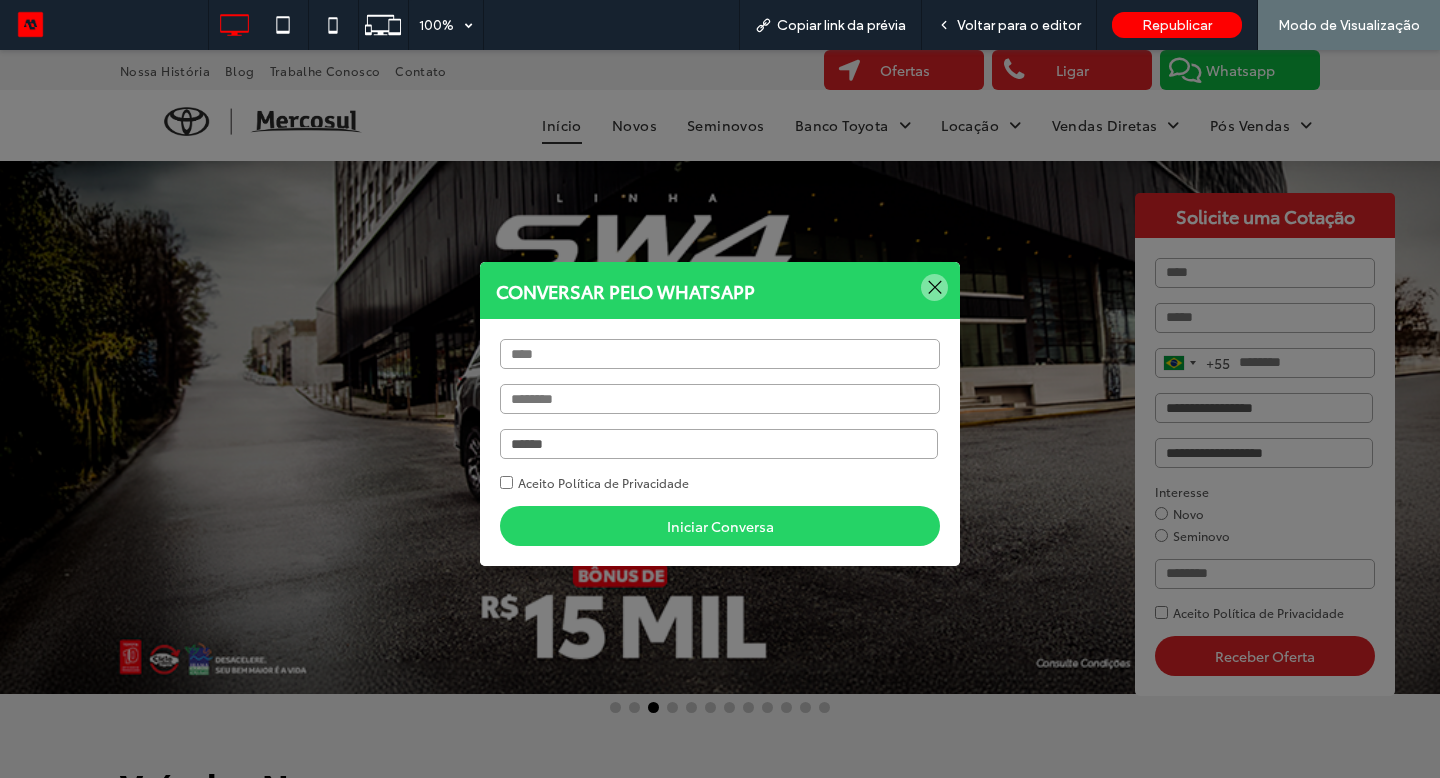 click on "**********" at bounding box center (719, 444) 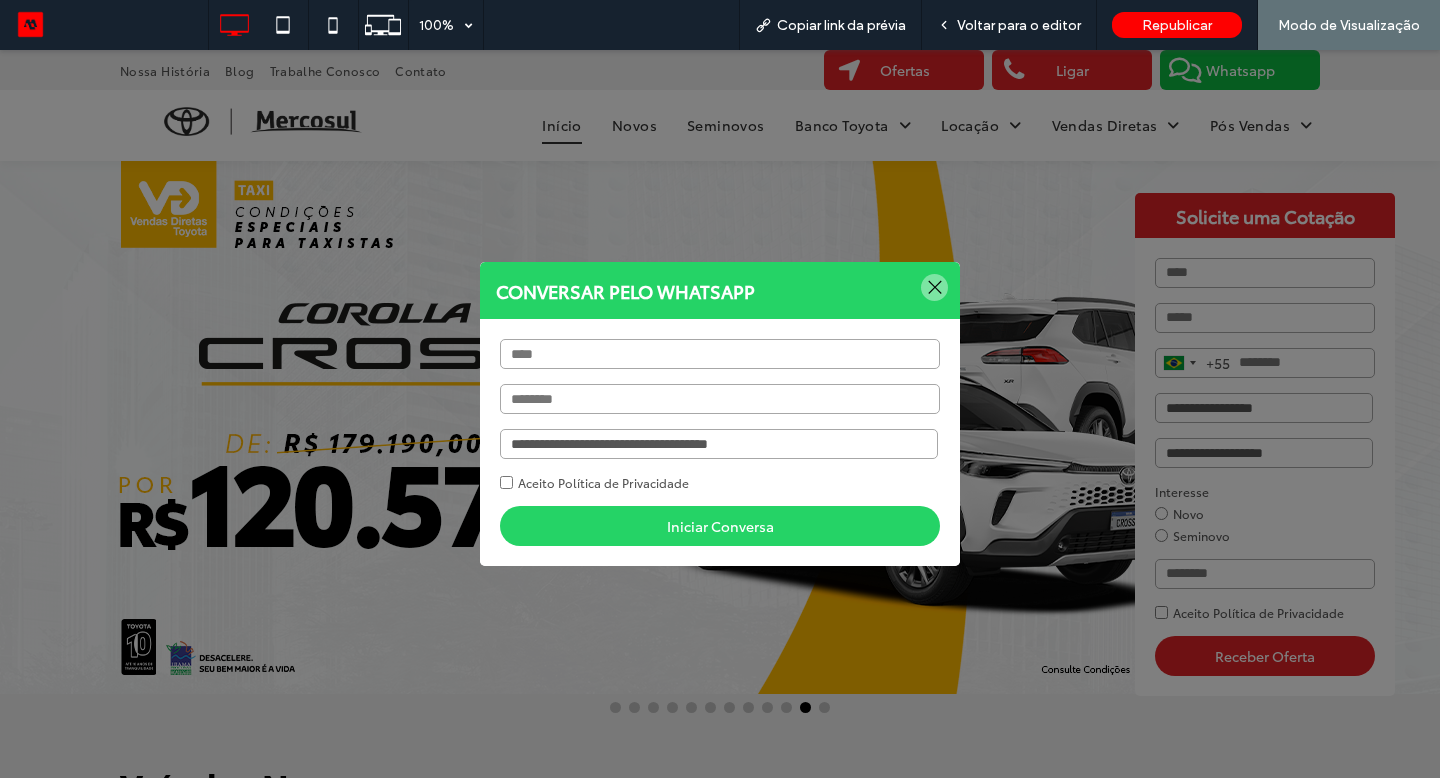 click at bounding box center (934, 287) 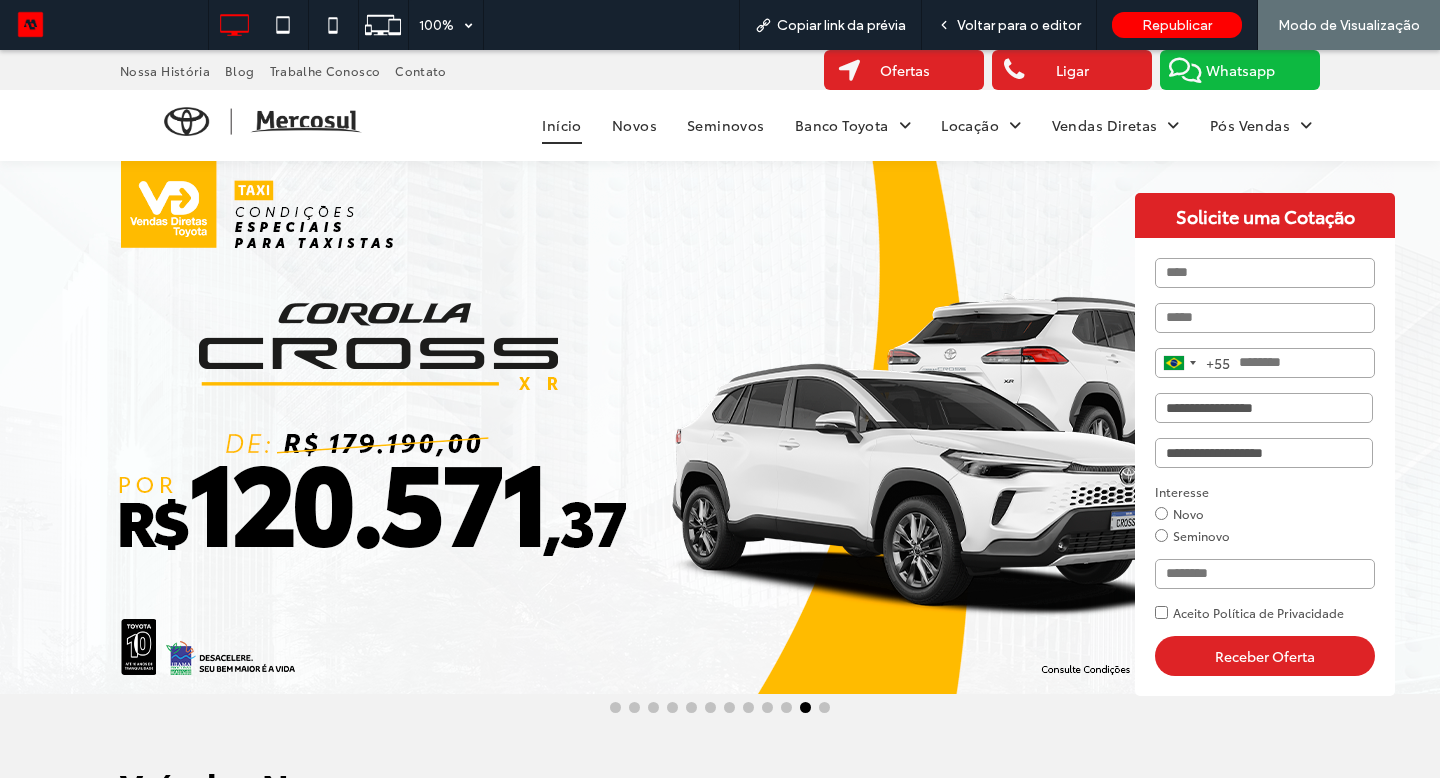 click on "**********" at bounding box center [1264, 408] 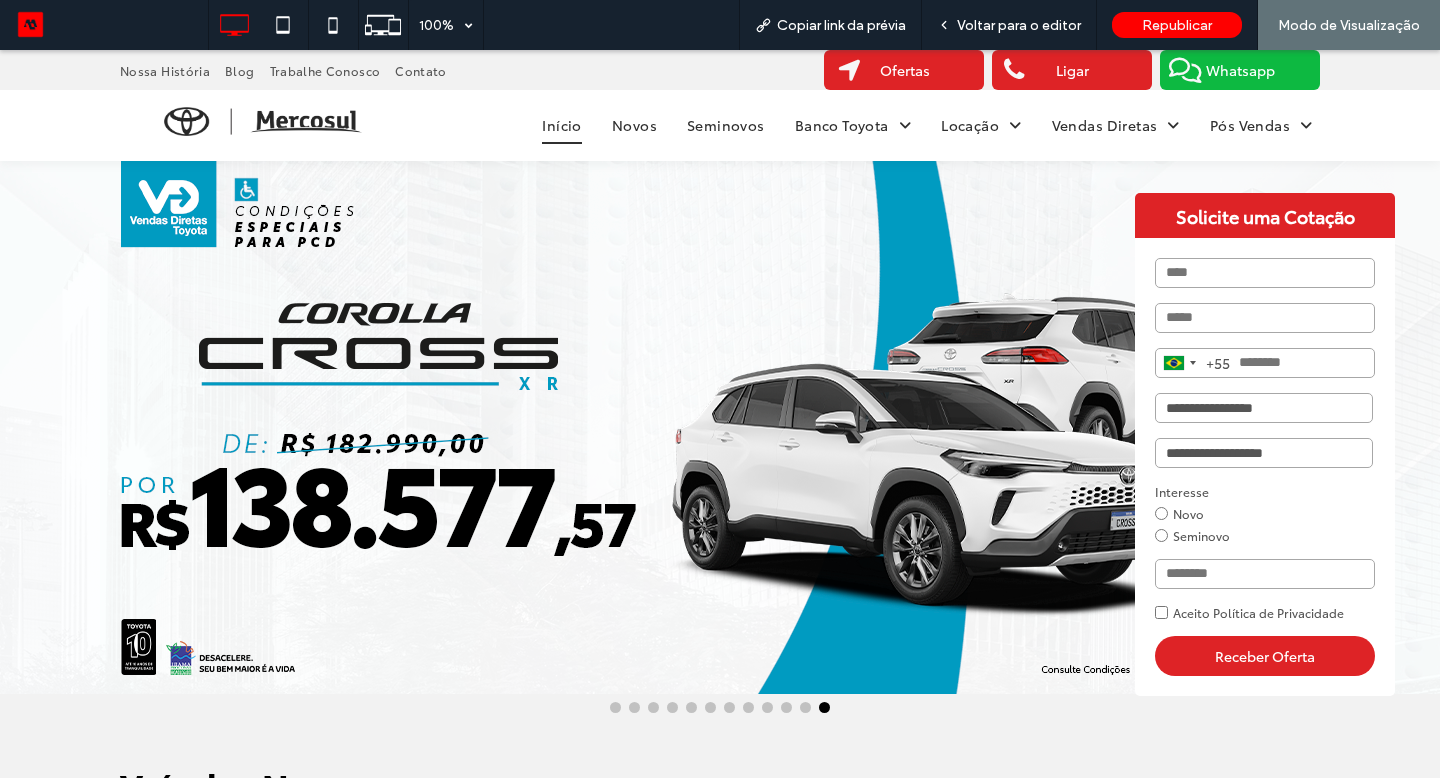 select on "*****" 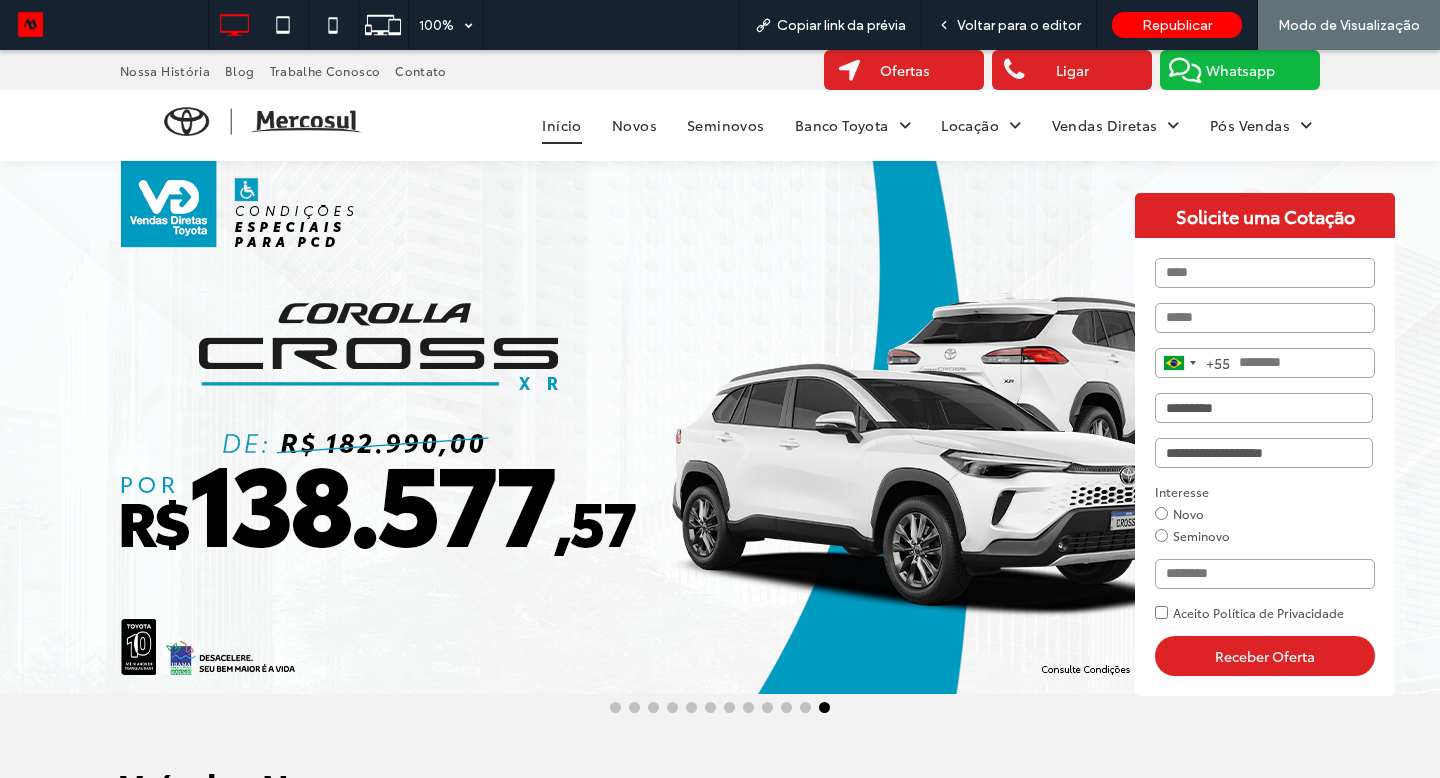 click on "**********" at bounding box center [1264, 408] 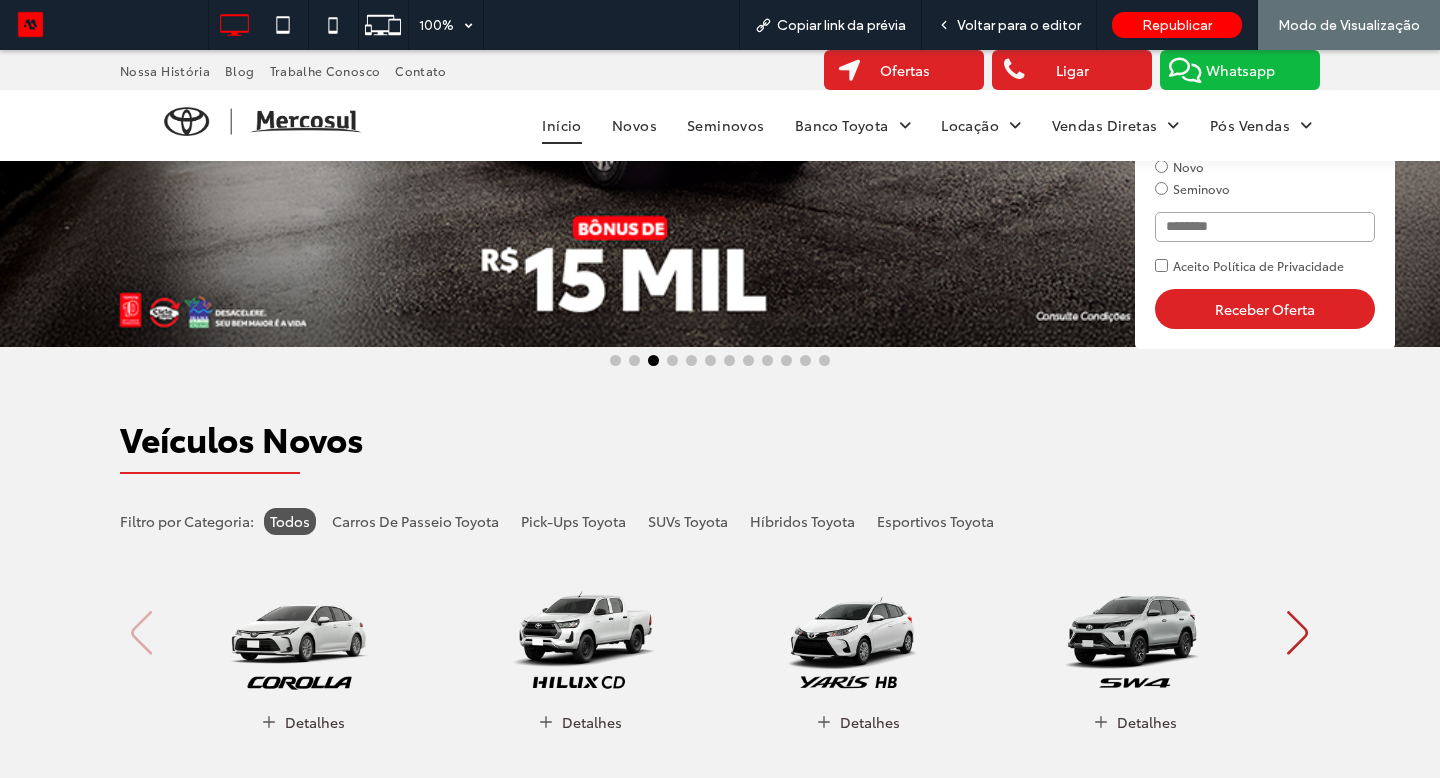 scroll, scrollTop: 417, scrollLeft: 0, axis: vertical 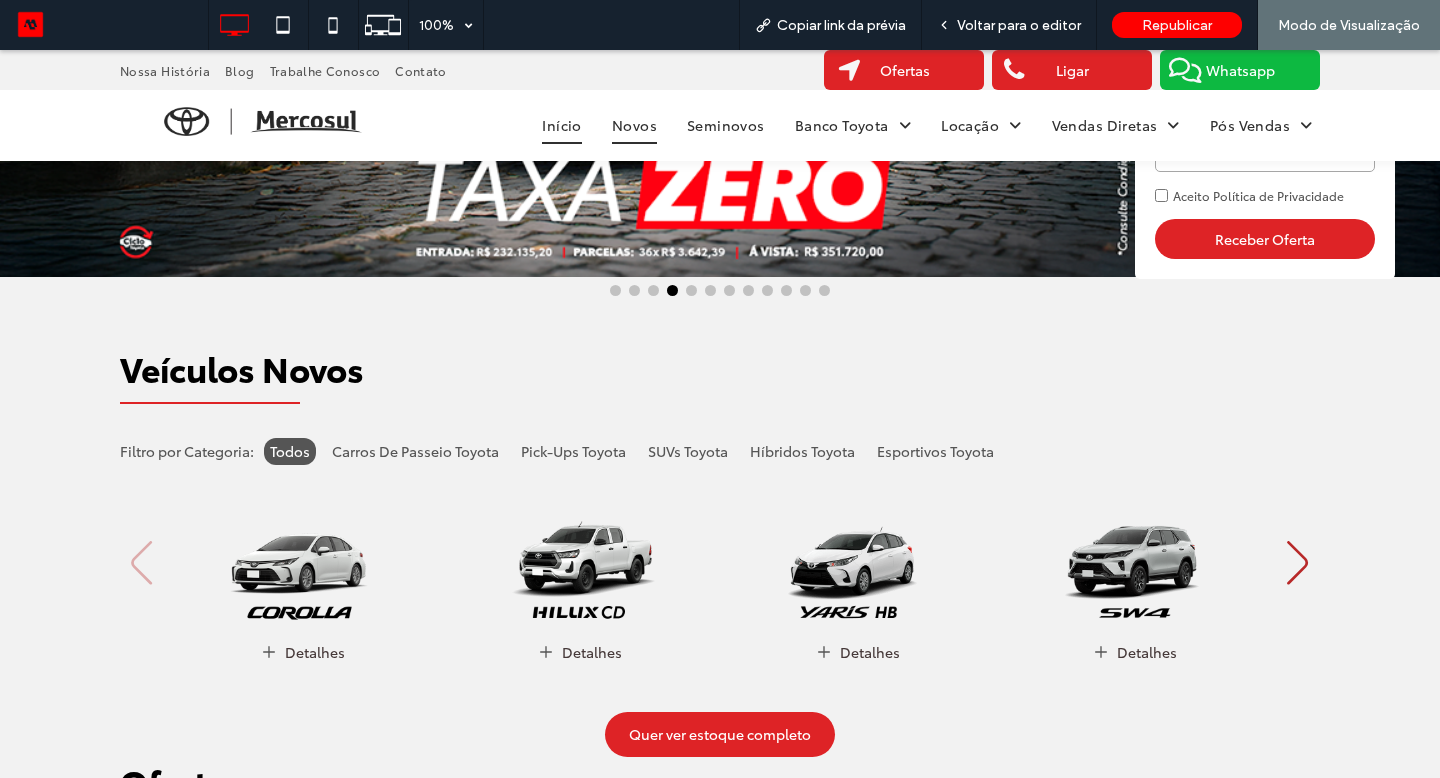 click on "Novos" at bounding box center (634, 126) 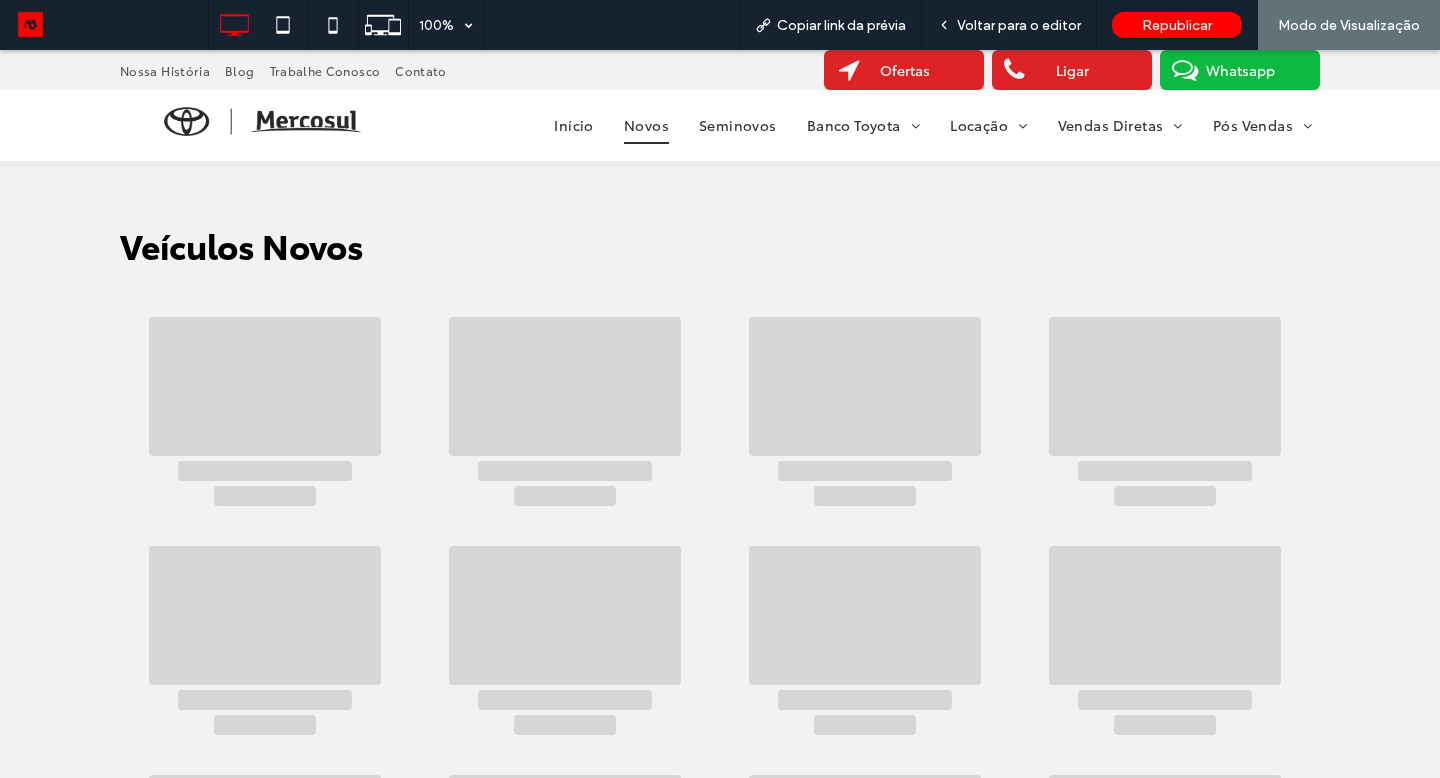 scroll, scrollTop: 0, scrollLeft: 0, axis: both 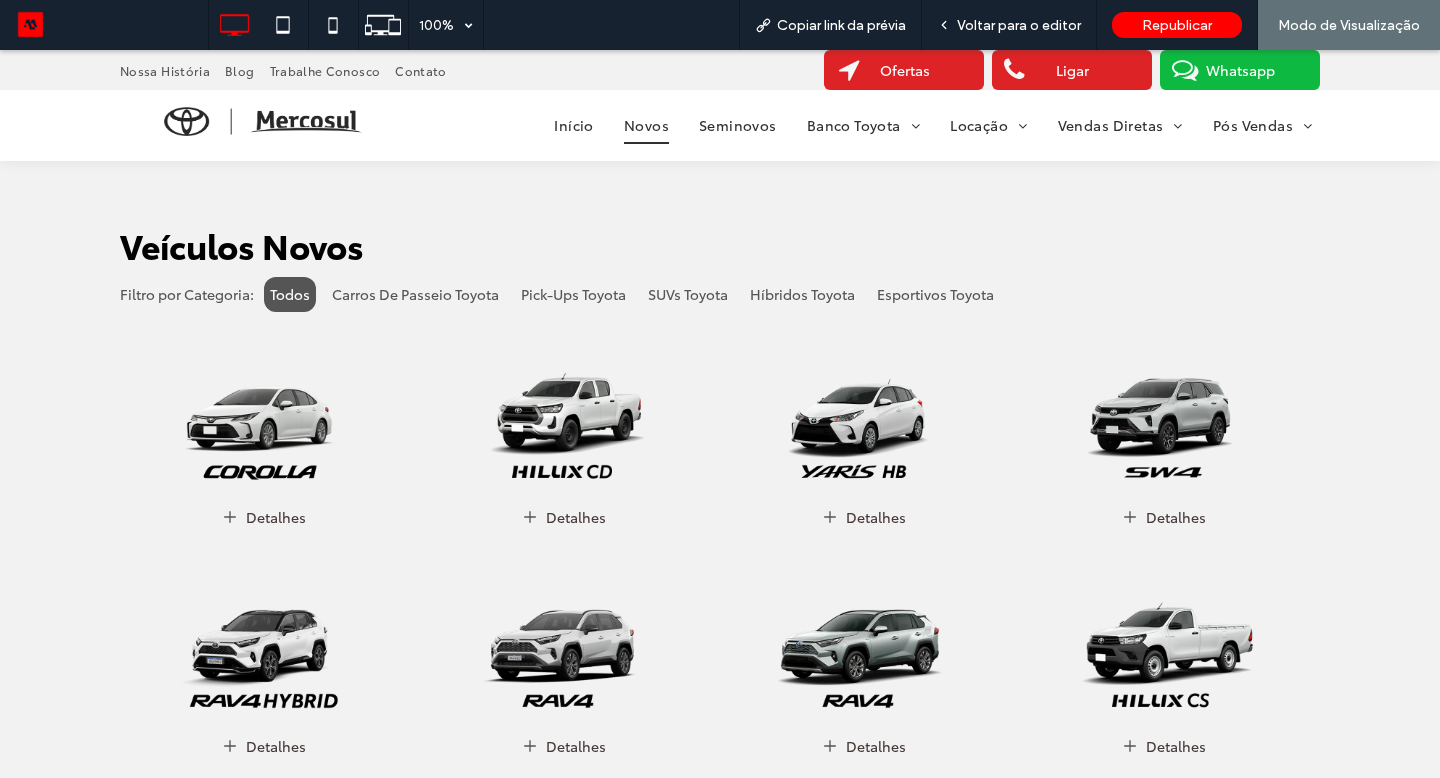 click at bounding box center (1017, 70) 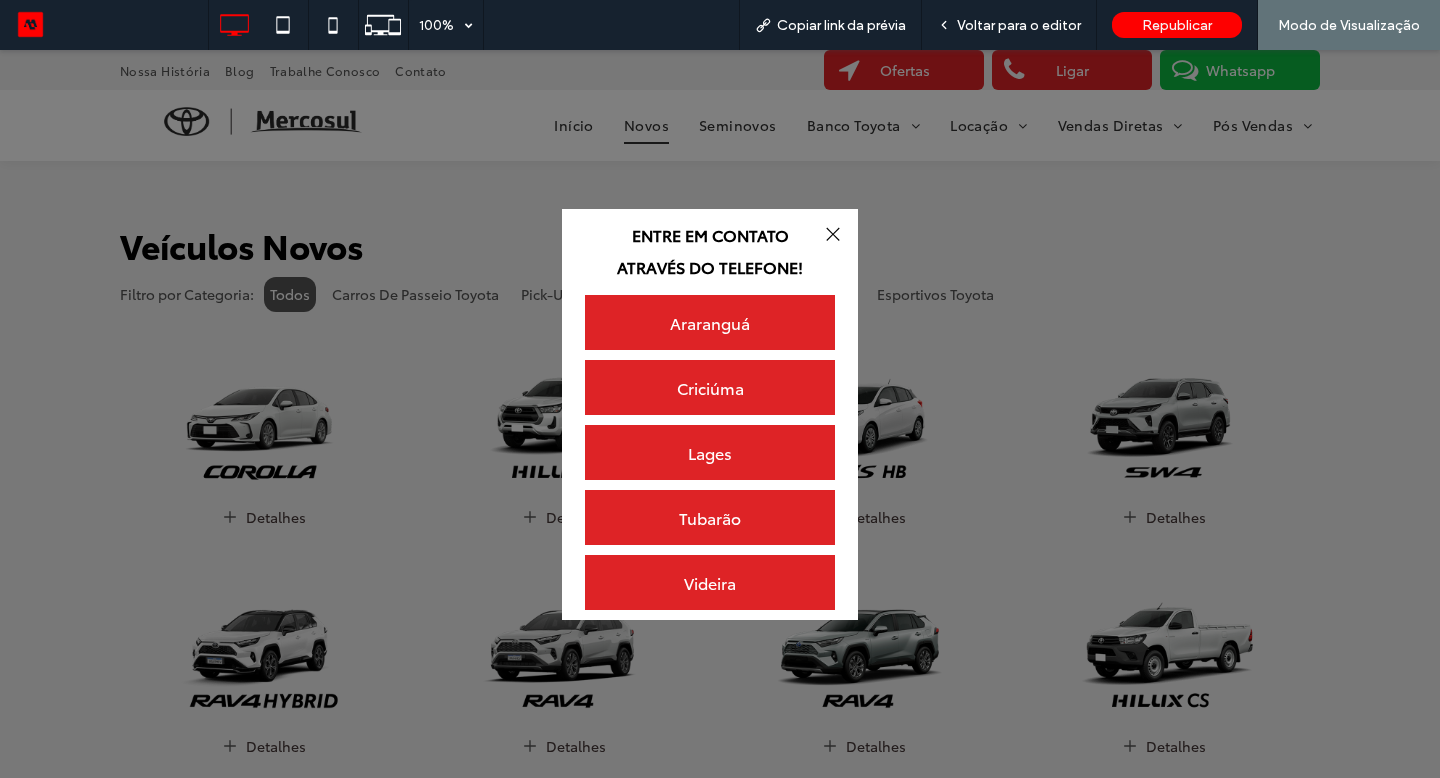click at bounding box center [832, 234] 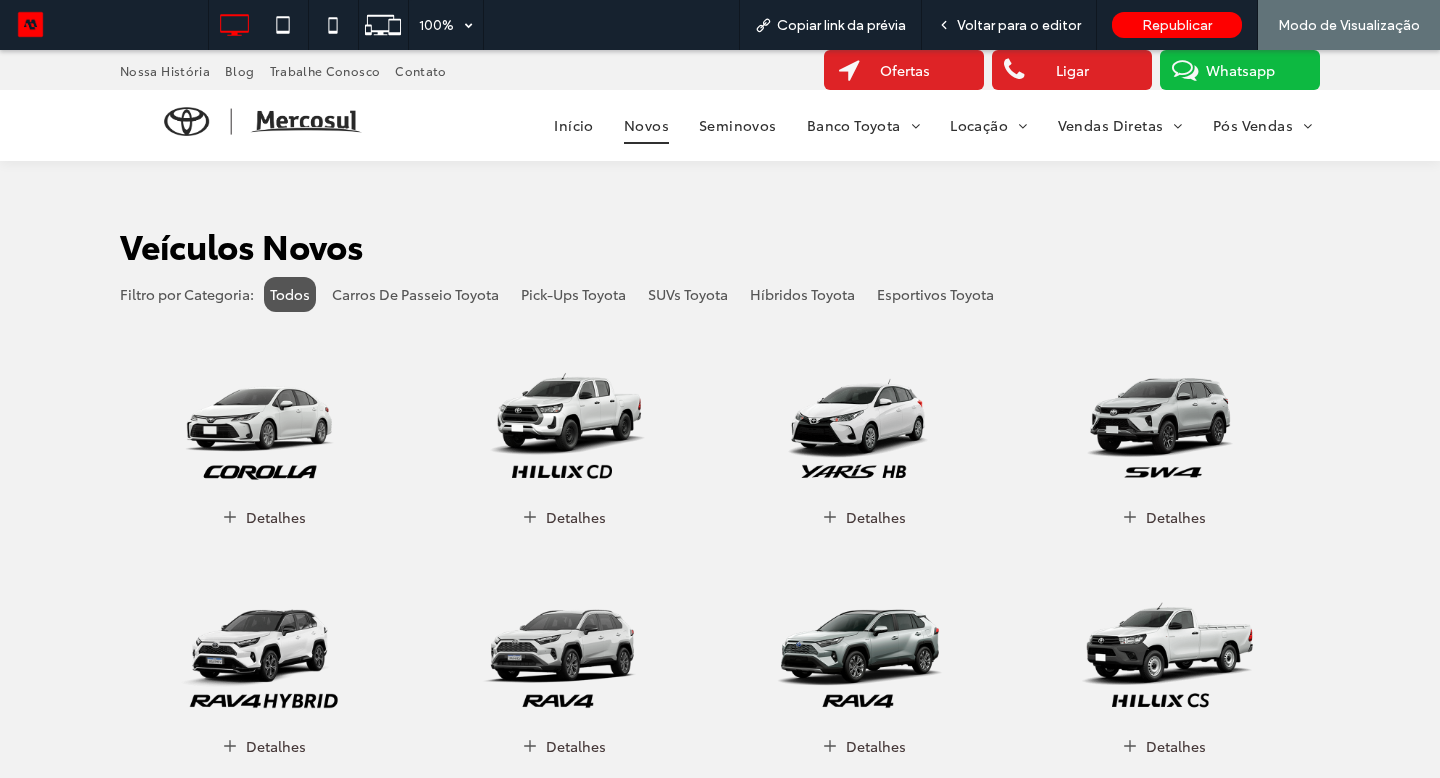click at bounding box center (265, 402) 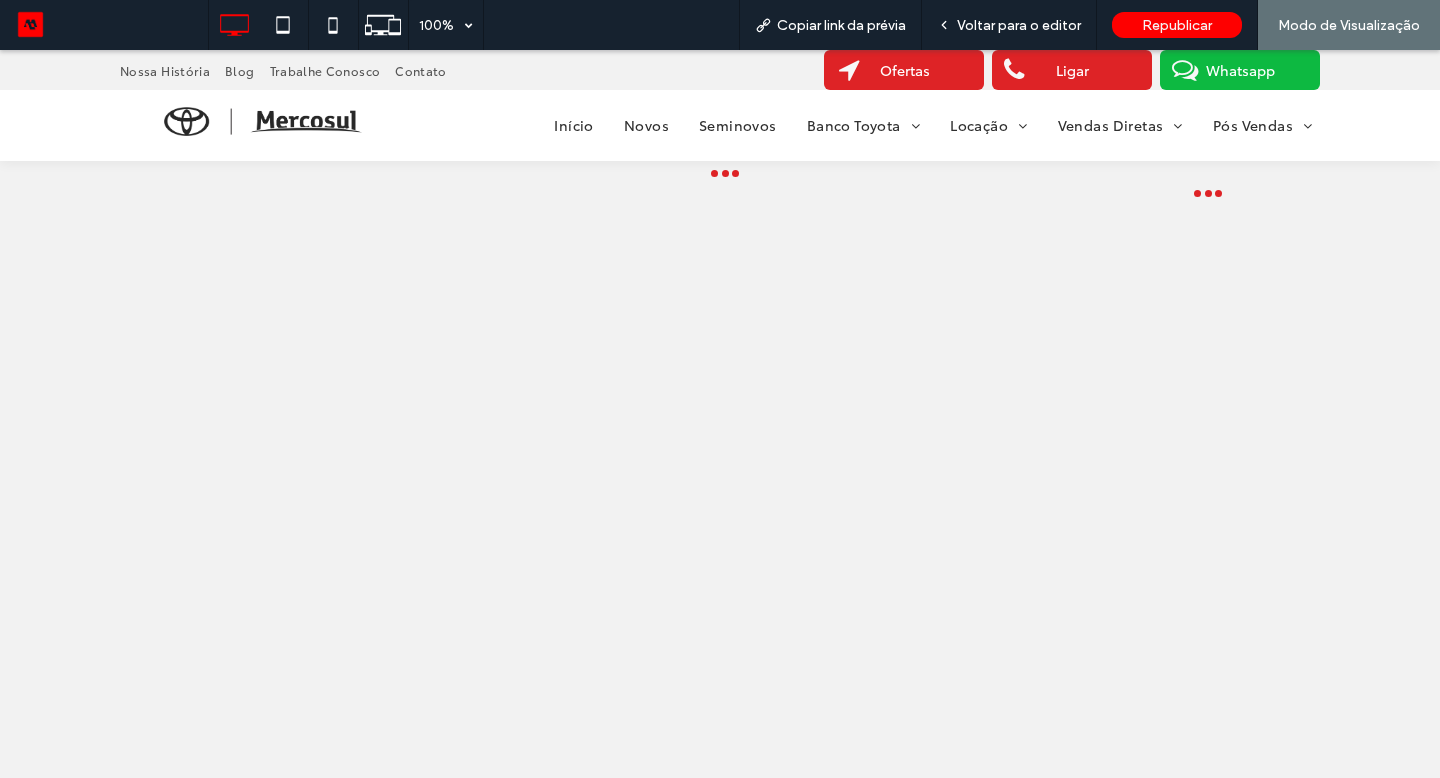 scroll, scrollTop: 0, scrollLeft: 0, axis: both 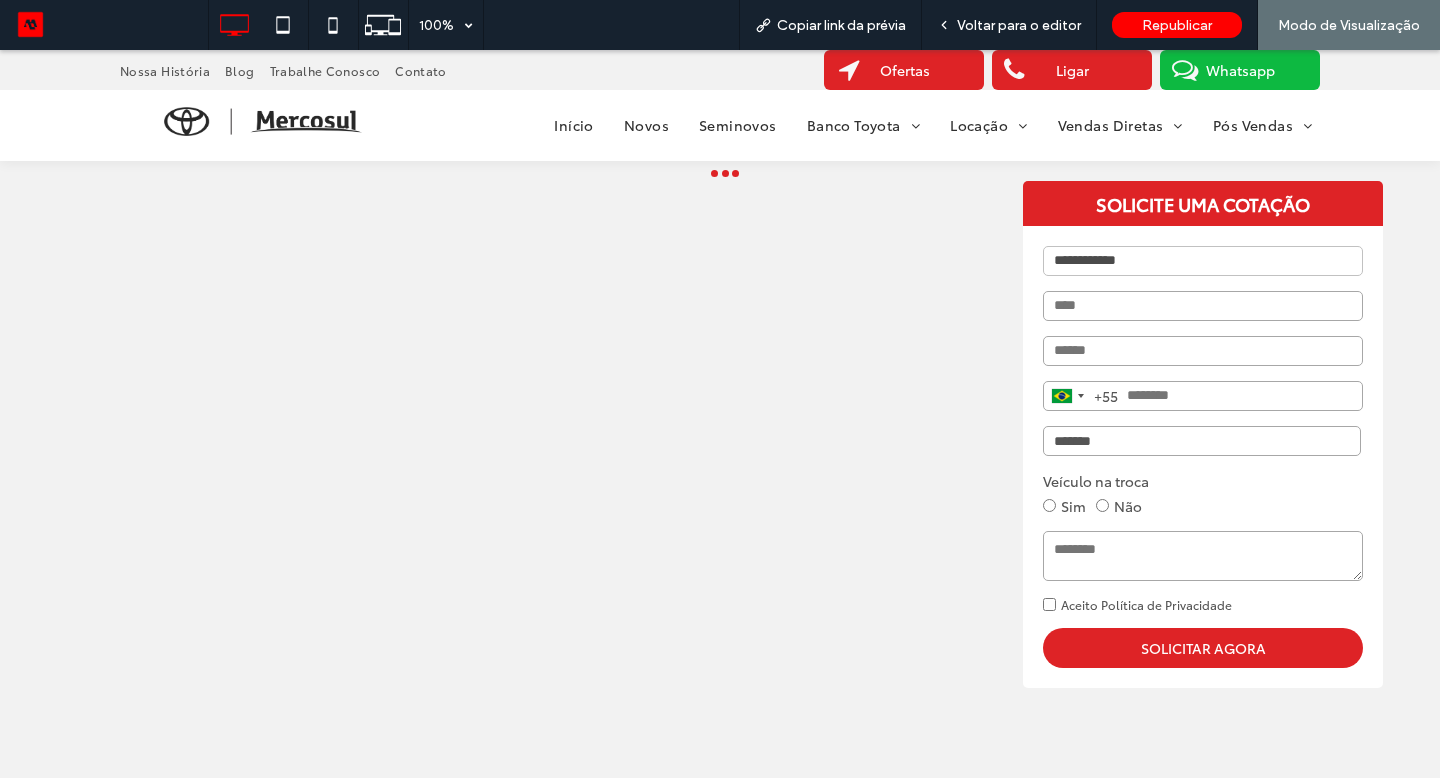 click on "******* ********* ***** ******** ******* *******" at bounding box center (1202, 441) 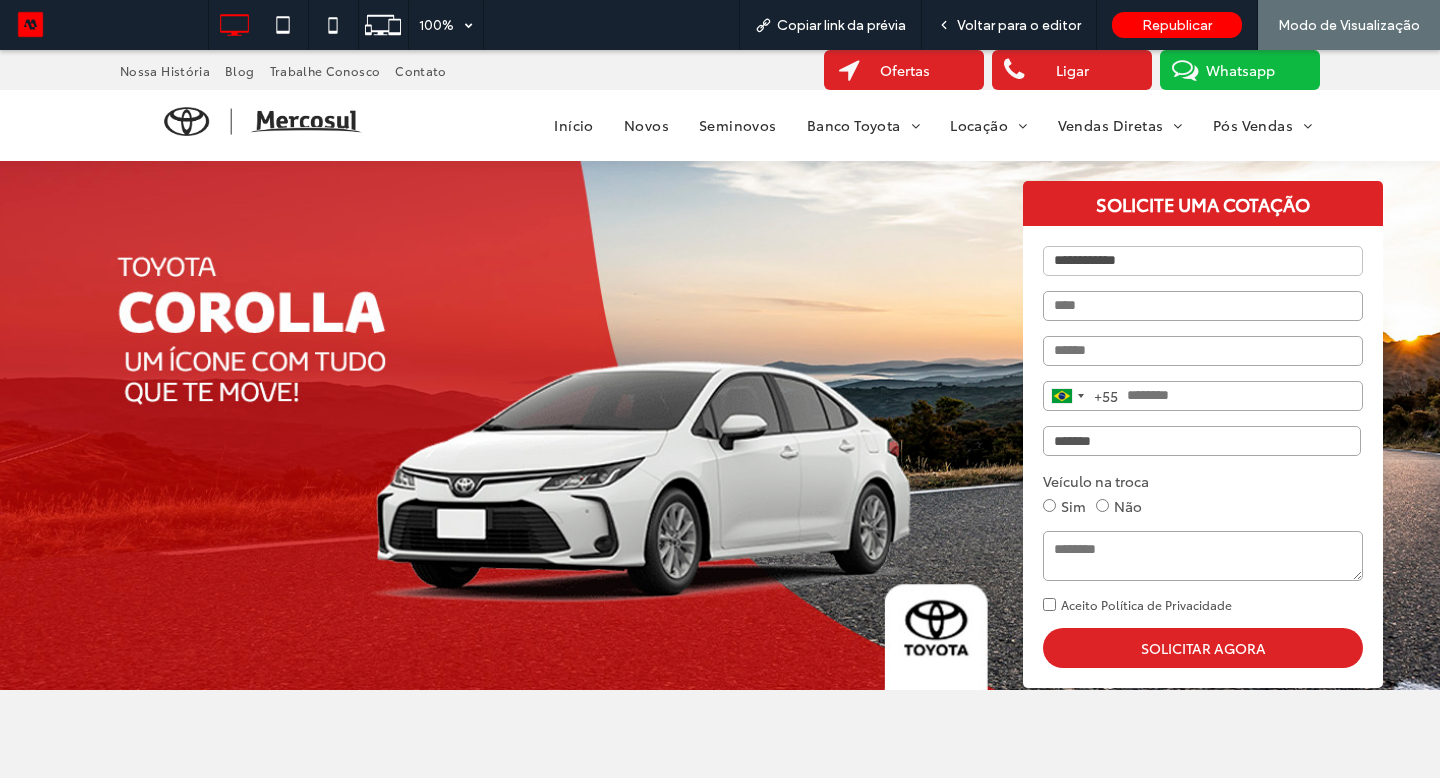 click on "******* ********* ***** ******** ******* *******" at bounding box center [1202, 441] 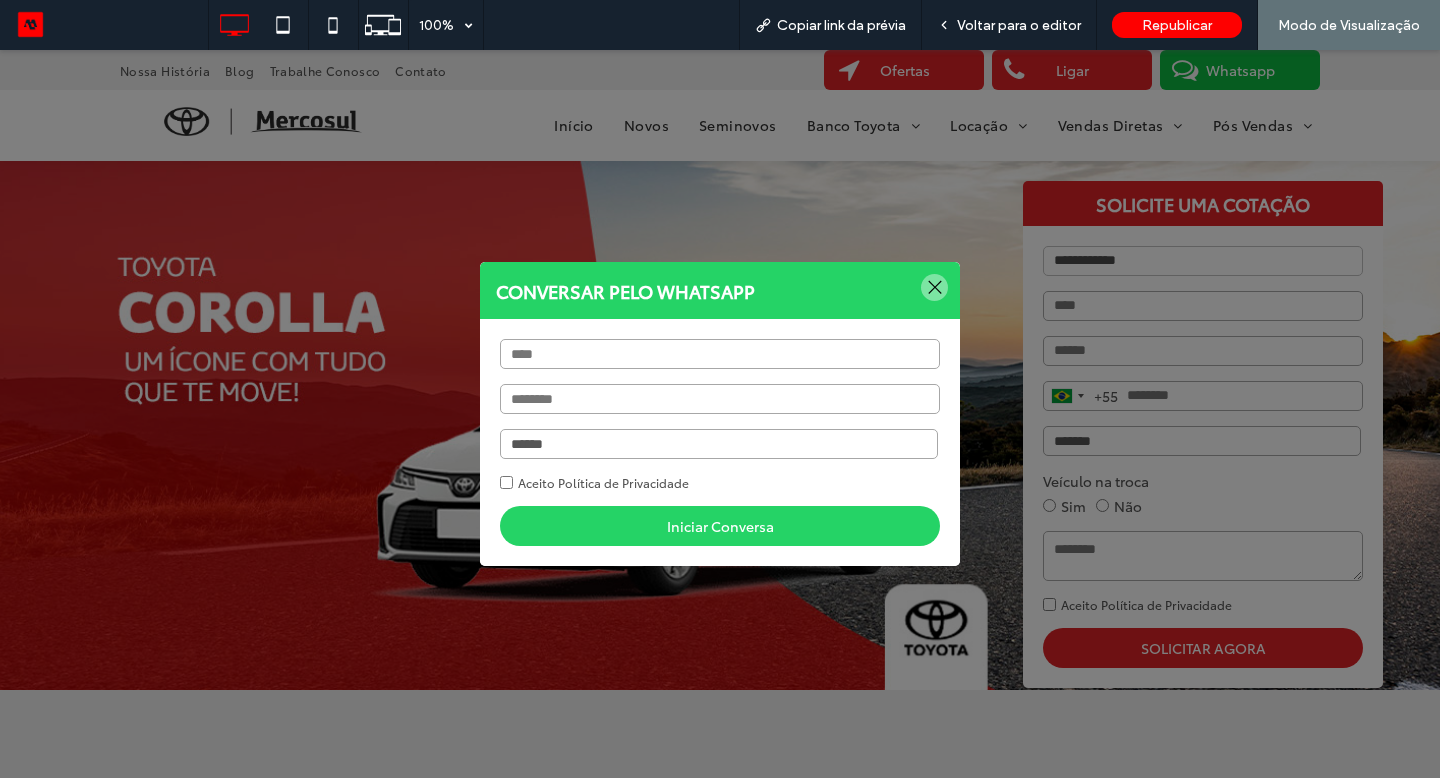 click on "**********" at bounding box center (719, 444) 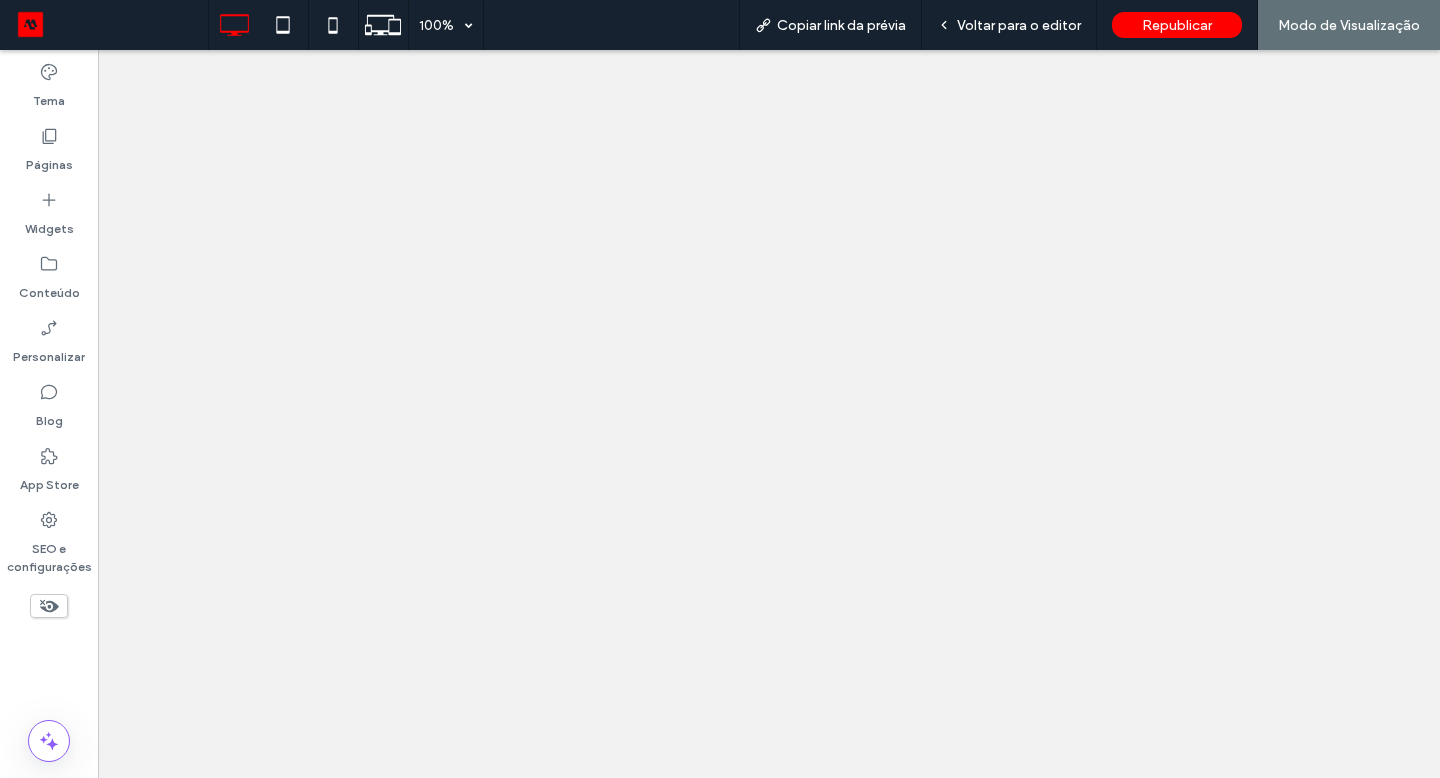 click on "Voltar para o editor" at bounding box center (1009, 25) 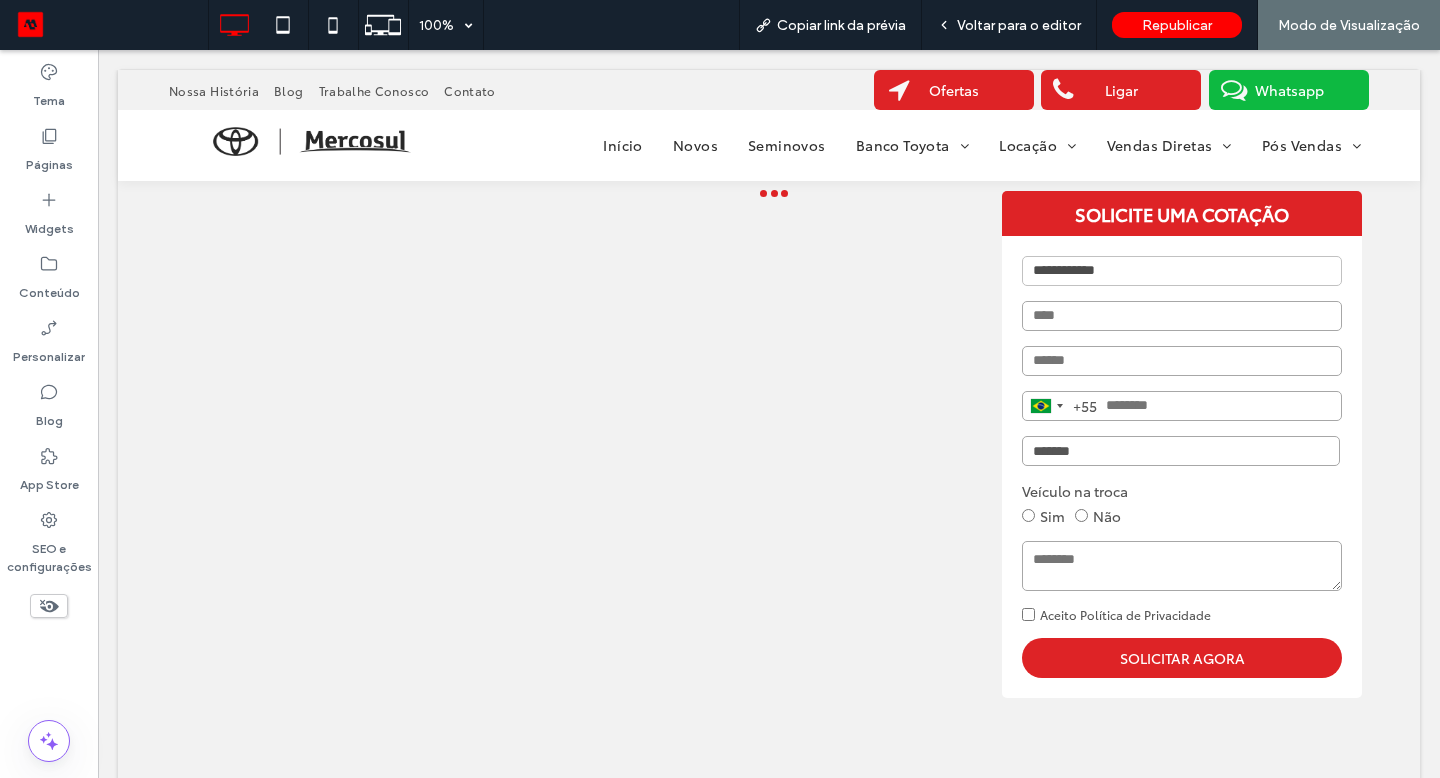 scroll, scrollTop: 0, scrollLeft: 0, axis: both 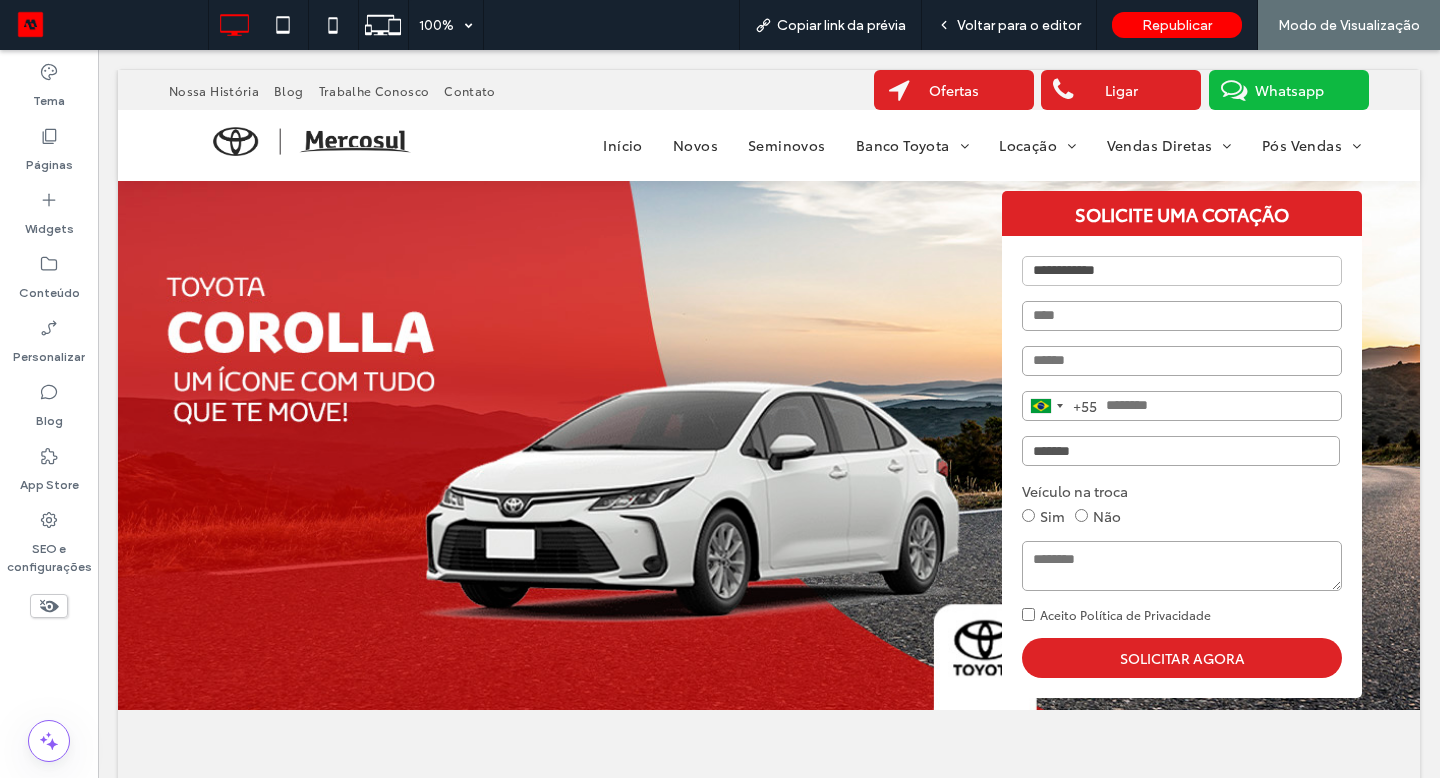 click on "Voltar para o editor" at bounding box center [1019, 25] 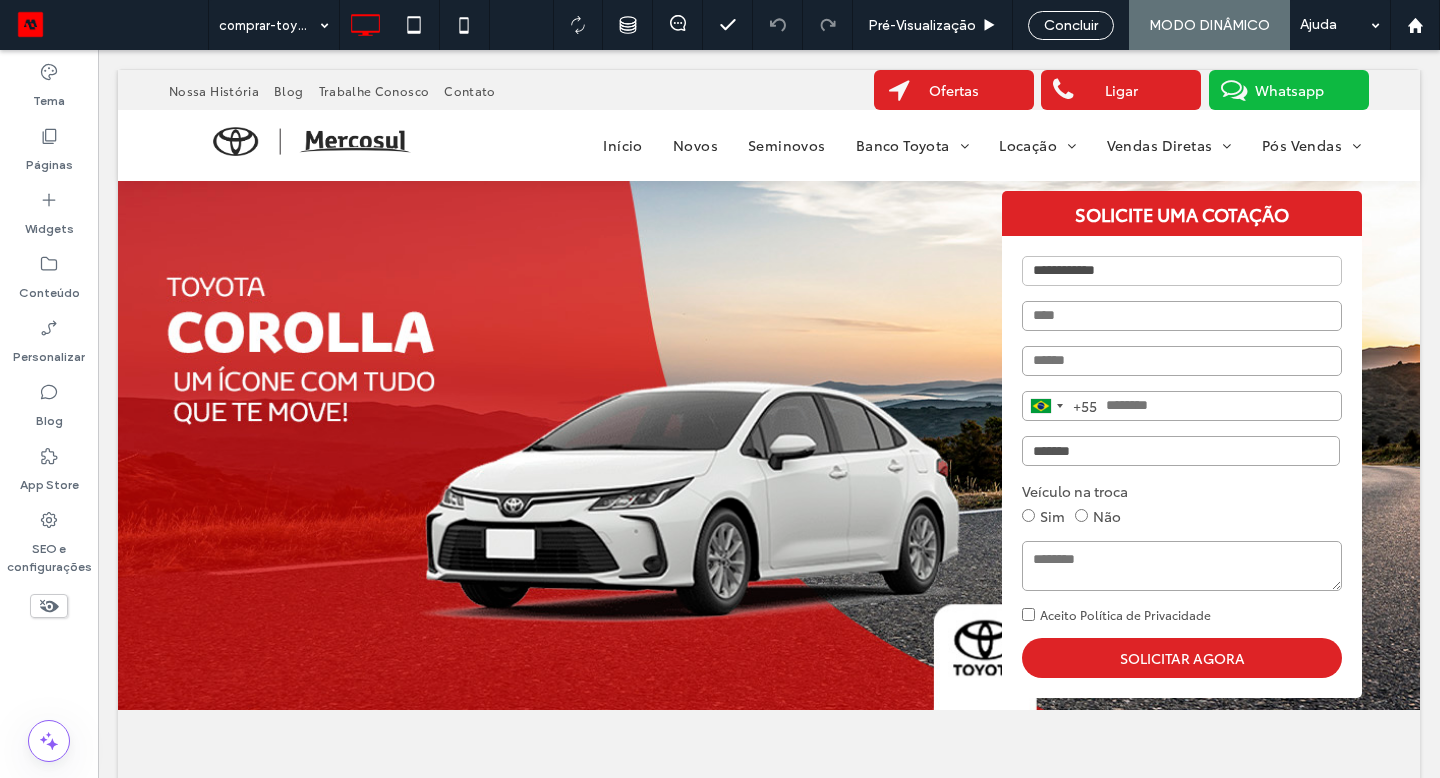 click on "Concluir" at bounding box center [1071, 25] 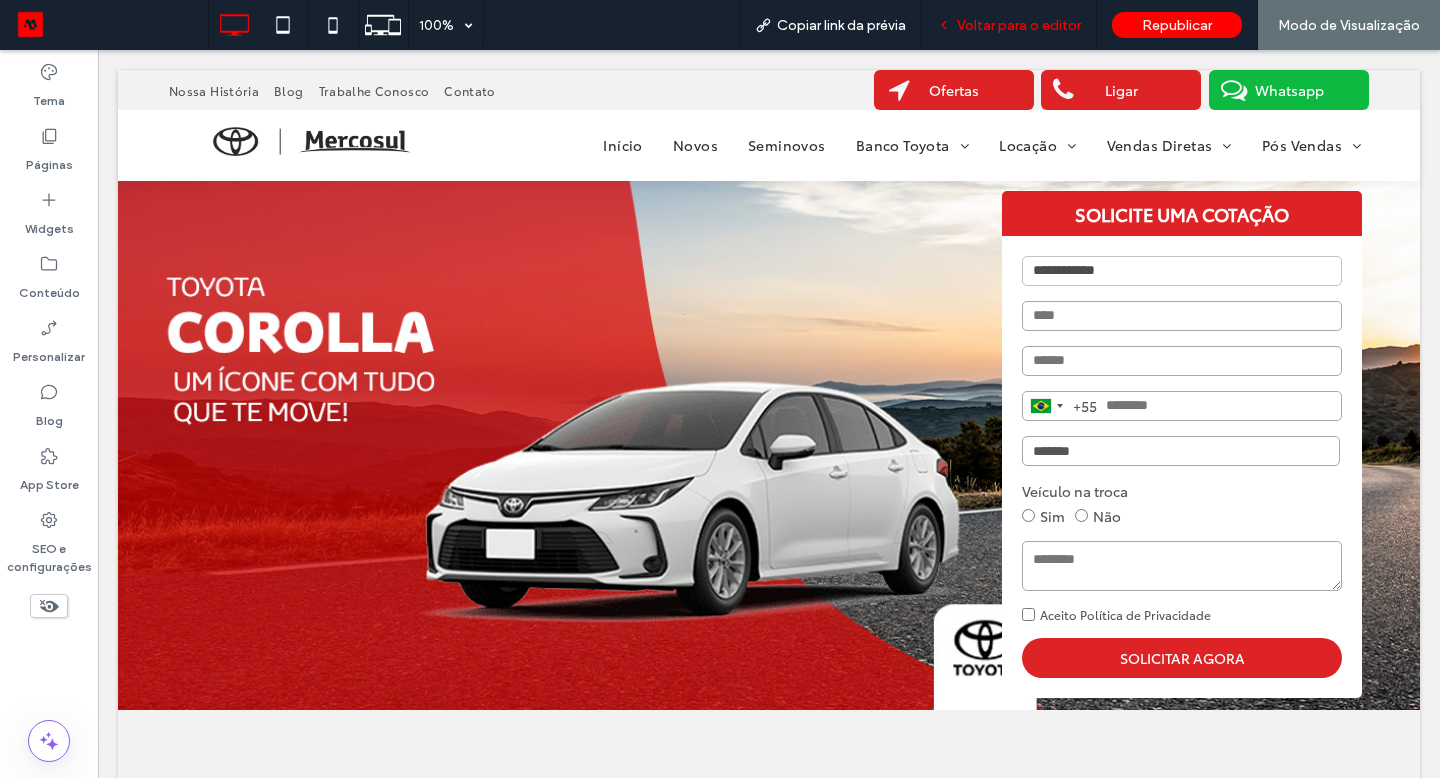 drag, startPoint x: 0, startPoint y: 0, endPoint x: 1057, endPoint y: 29, distance: 1057.3977 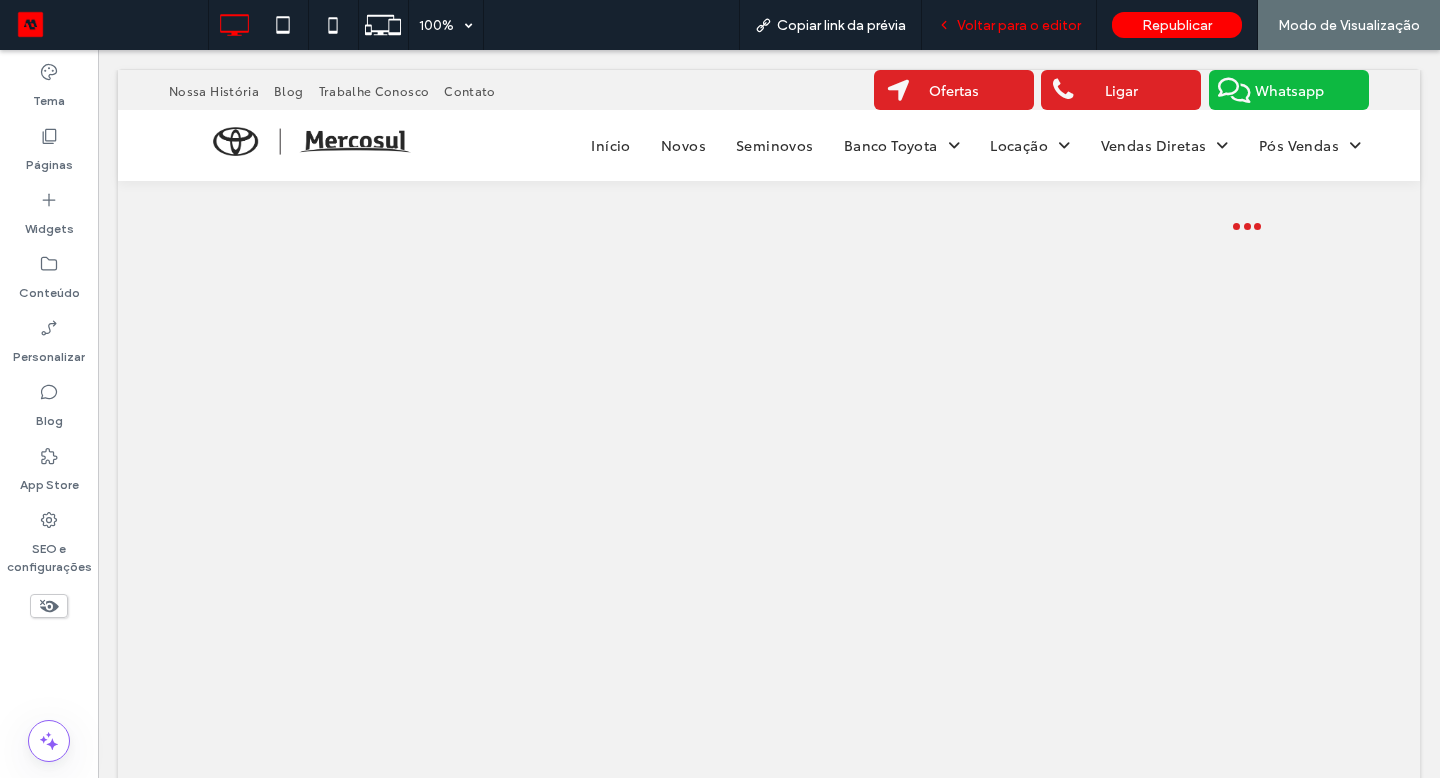 scroll, scrollTop: 0, scrollLeft: 0, axis: both 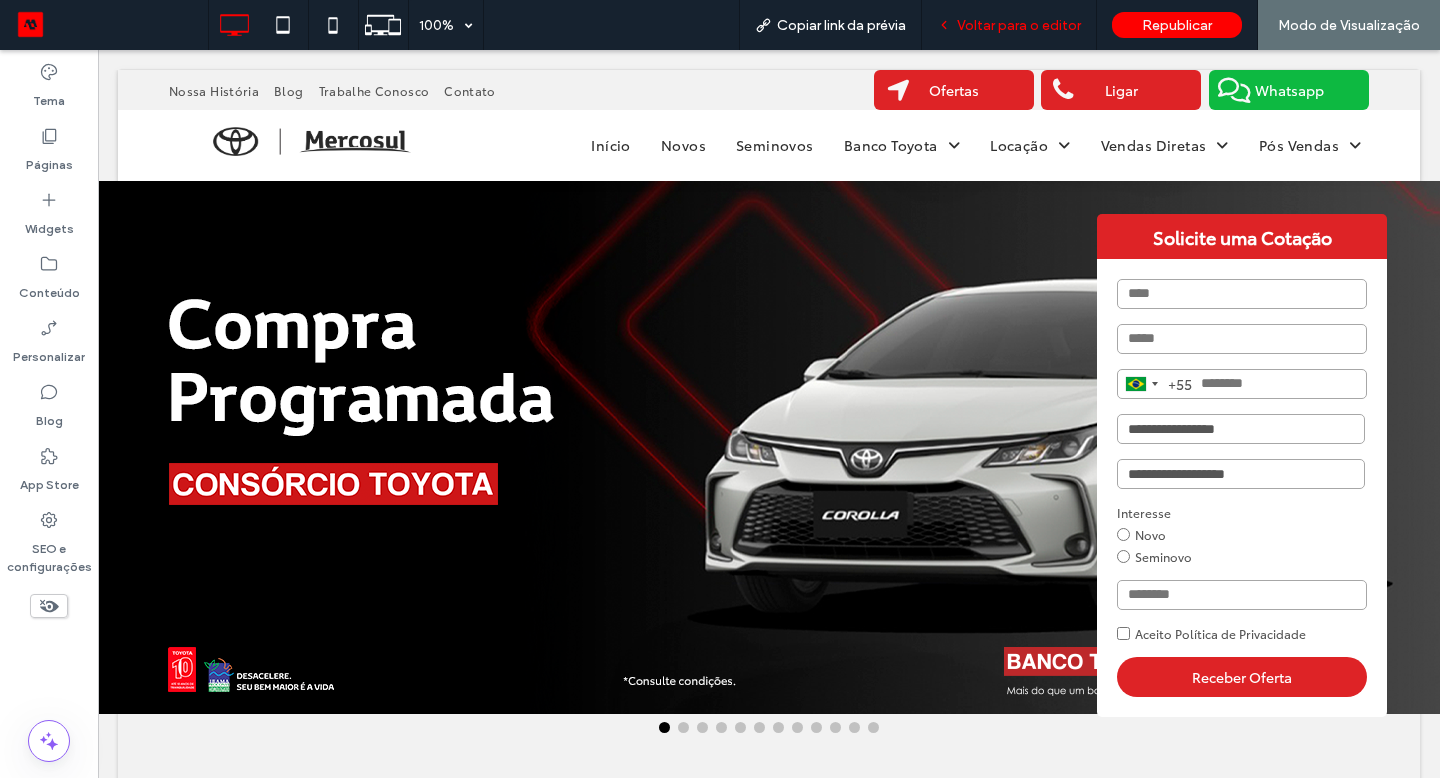 click on "Voltar para o editor" at bounding box center (1019, 25) 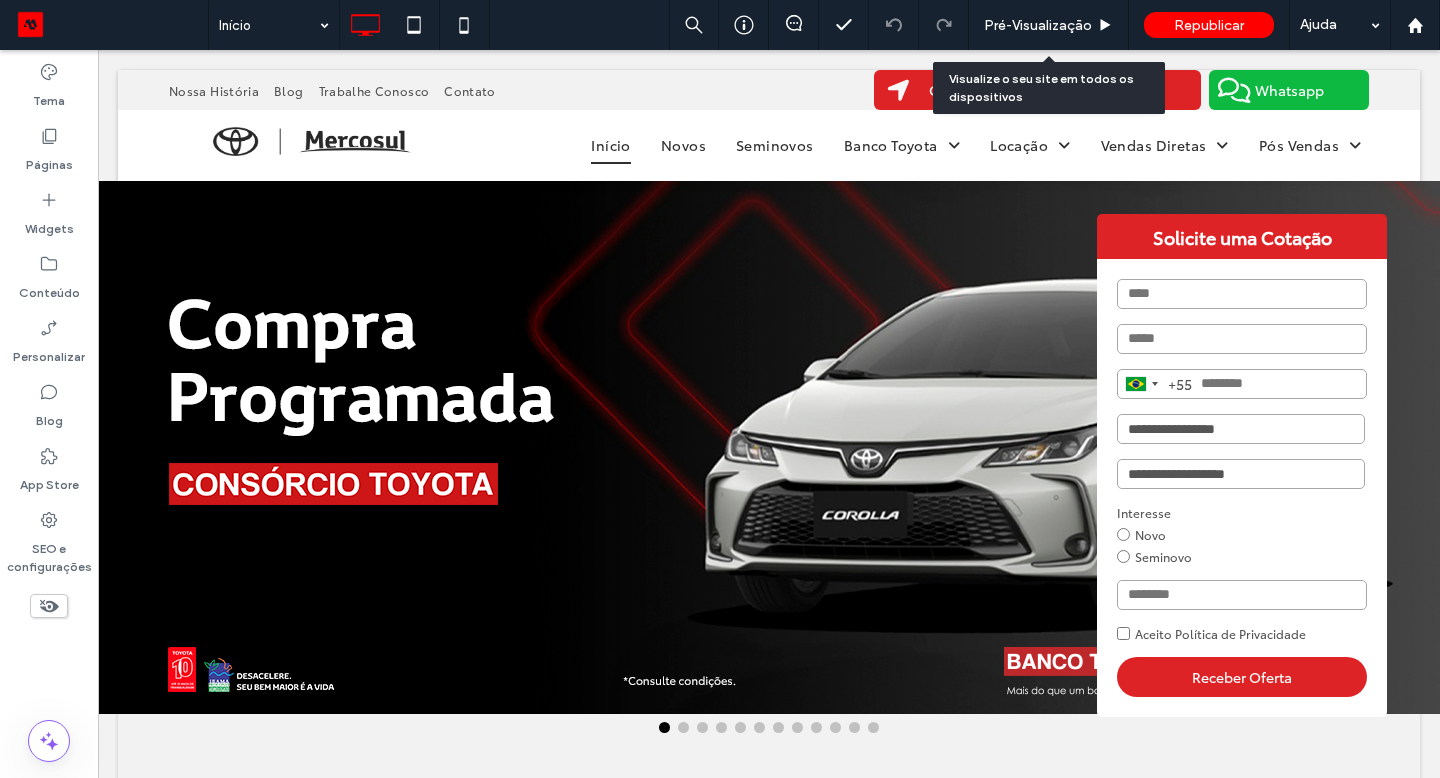 click on "Pré-Visualizaçāo" at bounding box center (1038, 25) 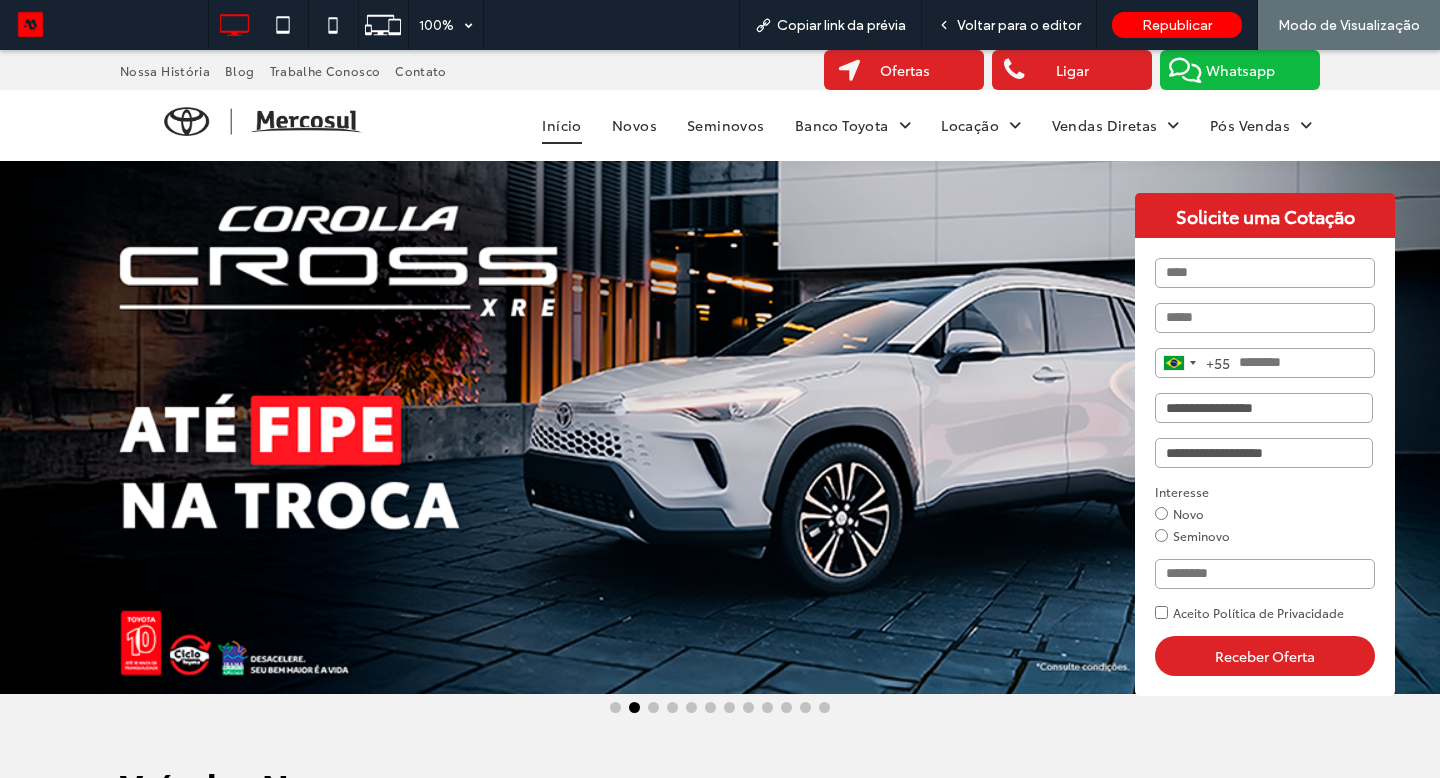 click on "**********" at bounding box center [1264, 408] 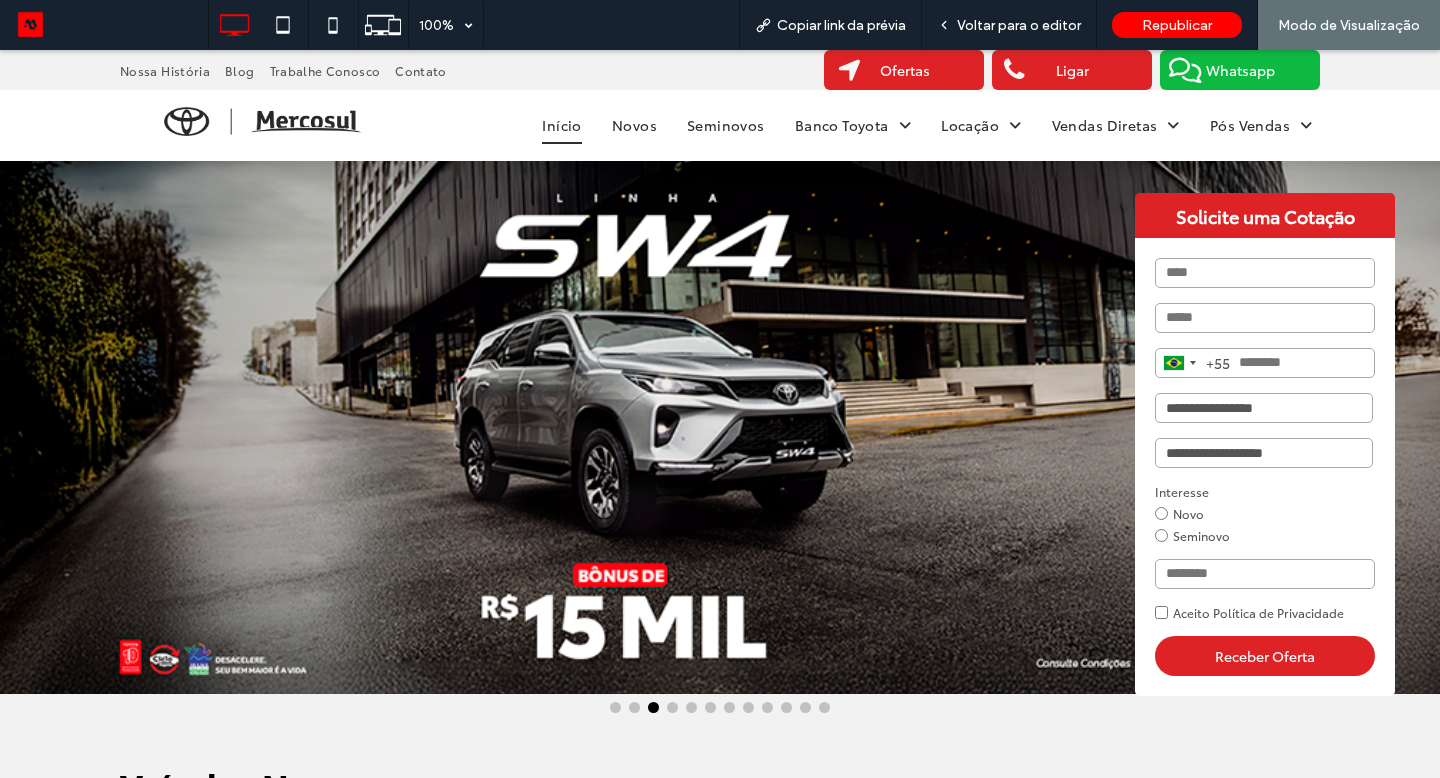 click on "Whatsapp" at bounding box center [1240, 70] 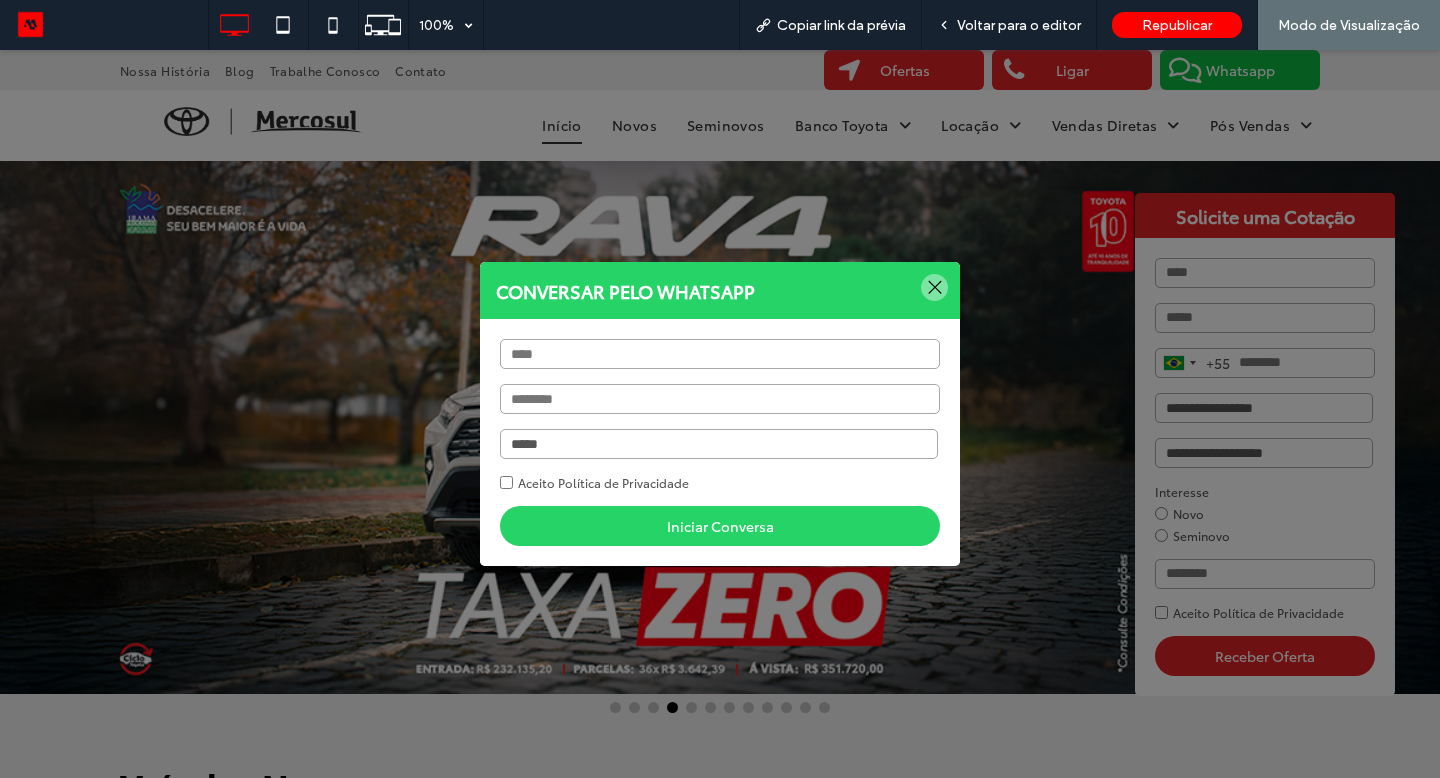 click on "**********" at bounding box center (719, 444) 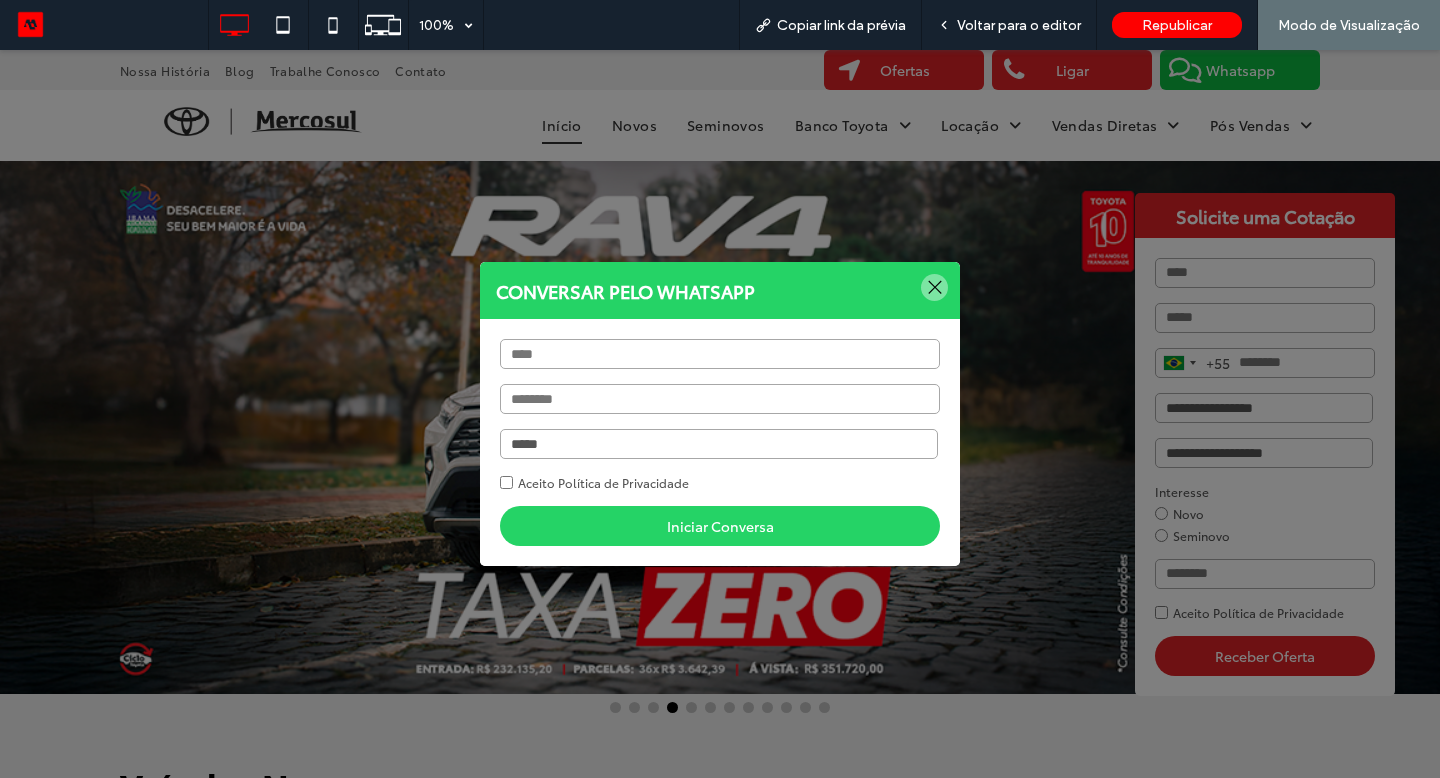 click on "**********" at bounding box center [719, 444] 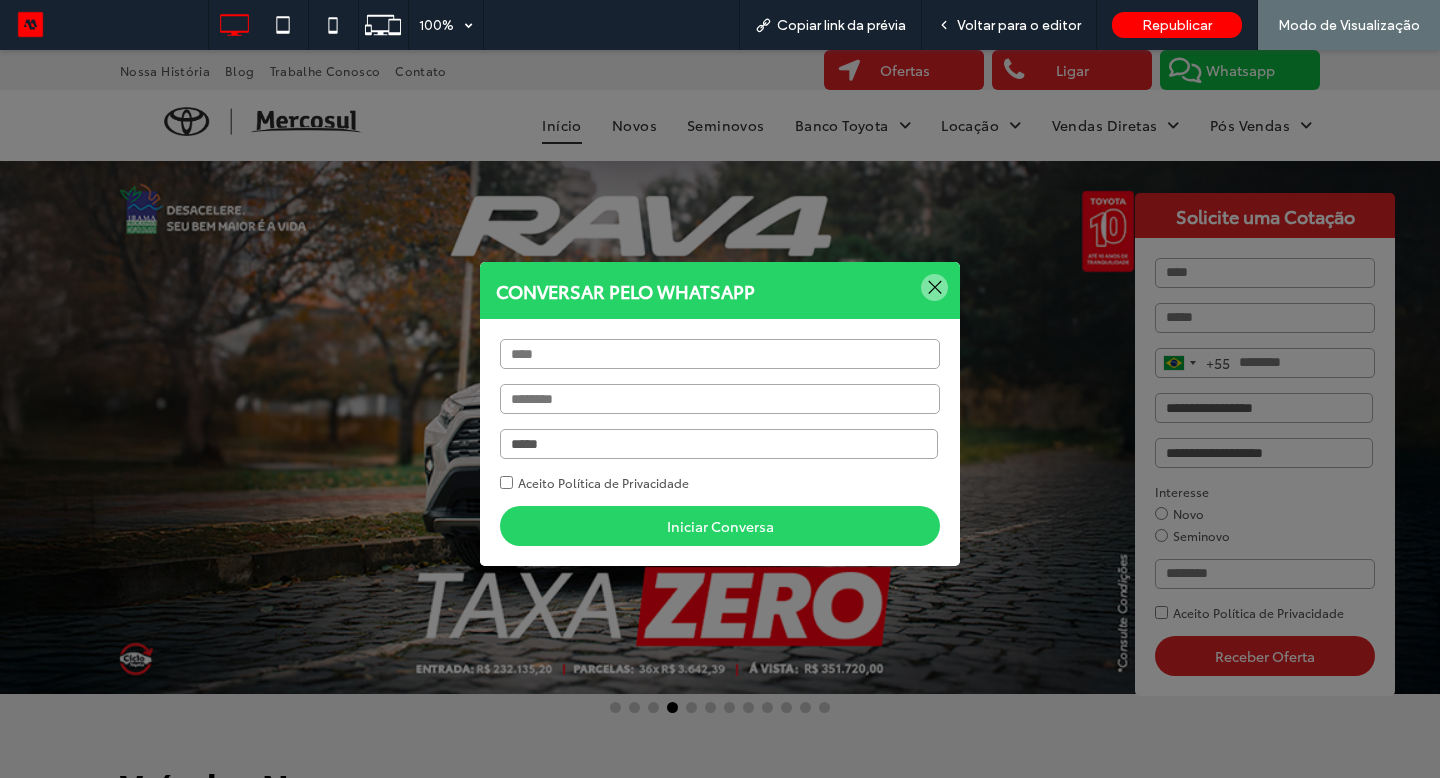 click on "**********" at bounding box center (719, 444) 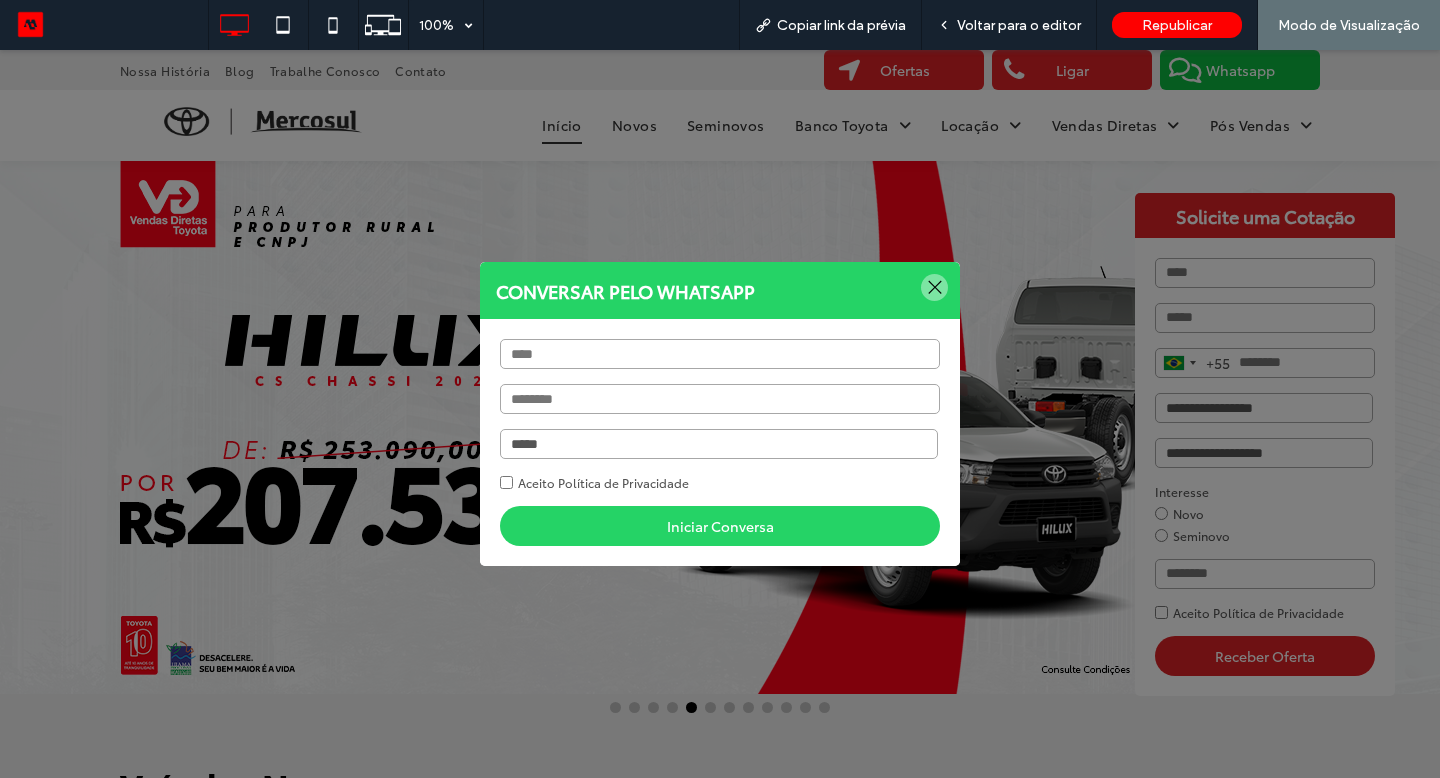 select on "*****" 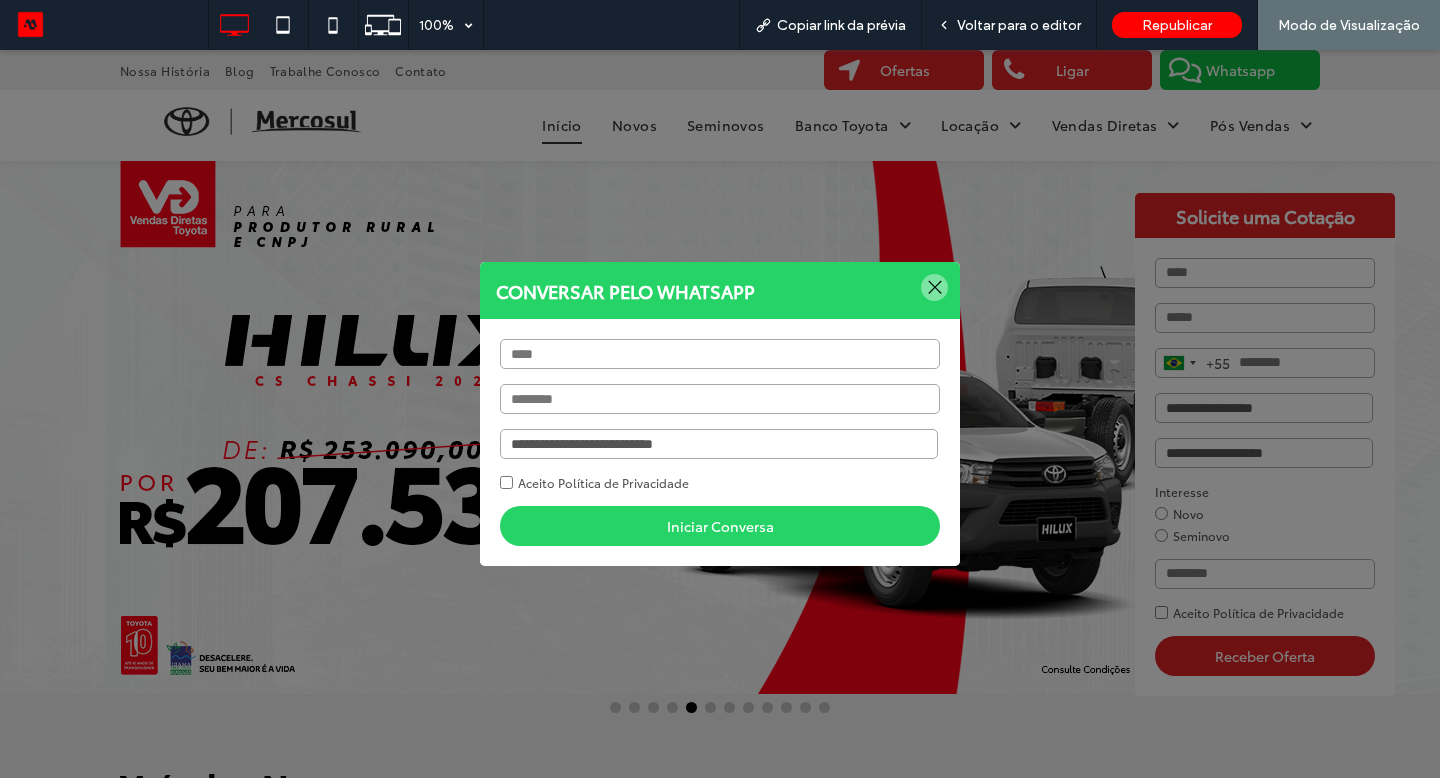 click at bounding box center [720, 354] 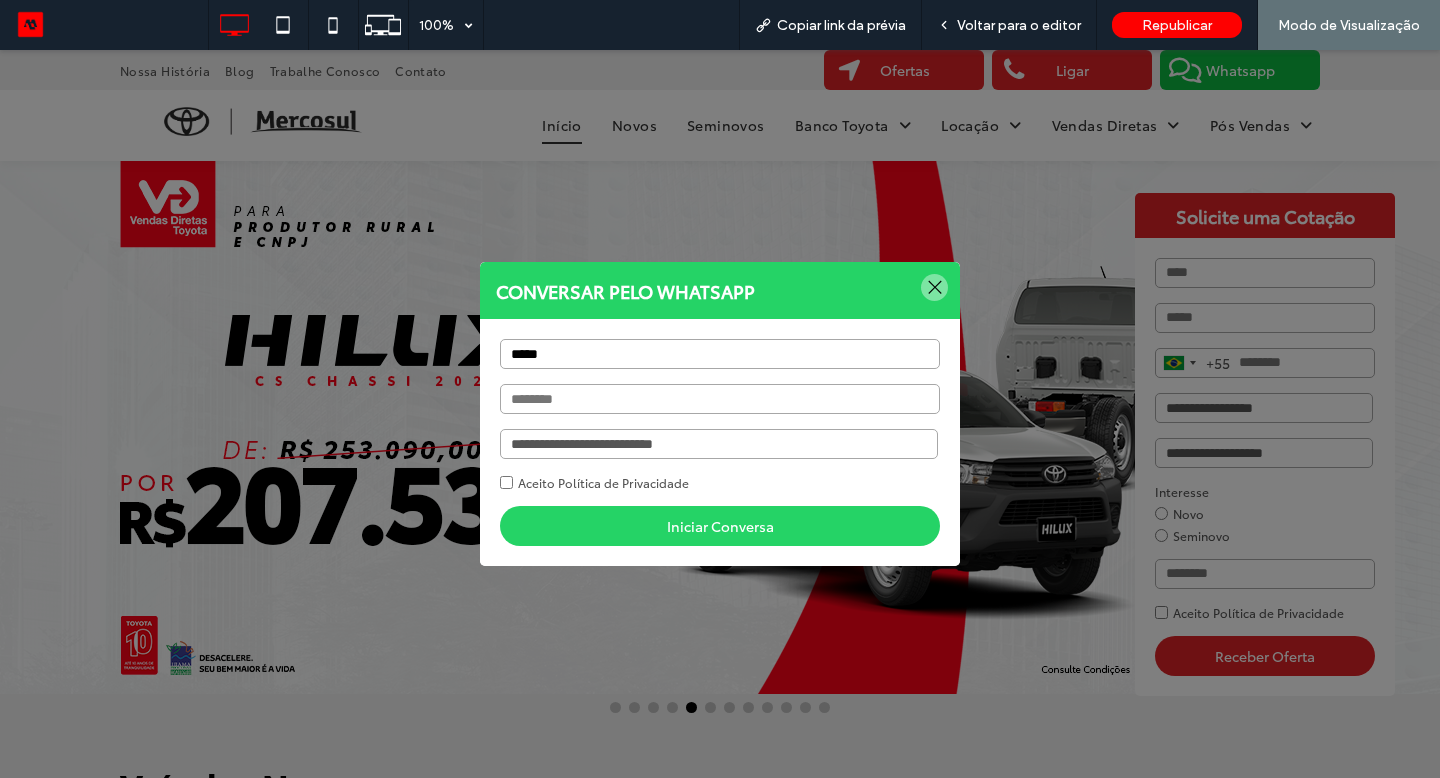 type on "*****" 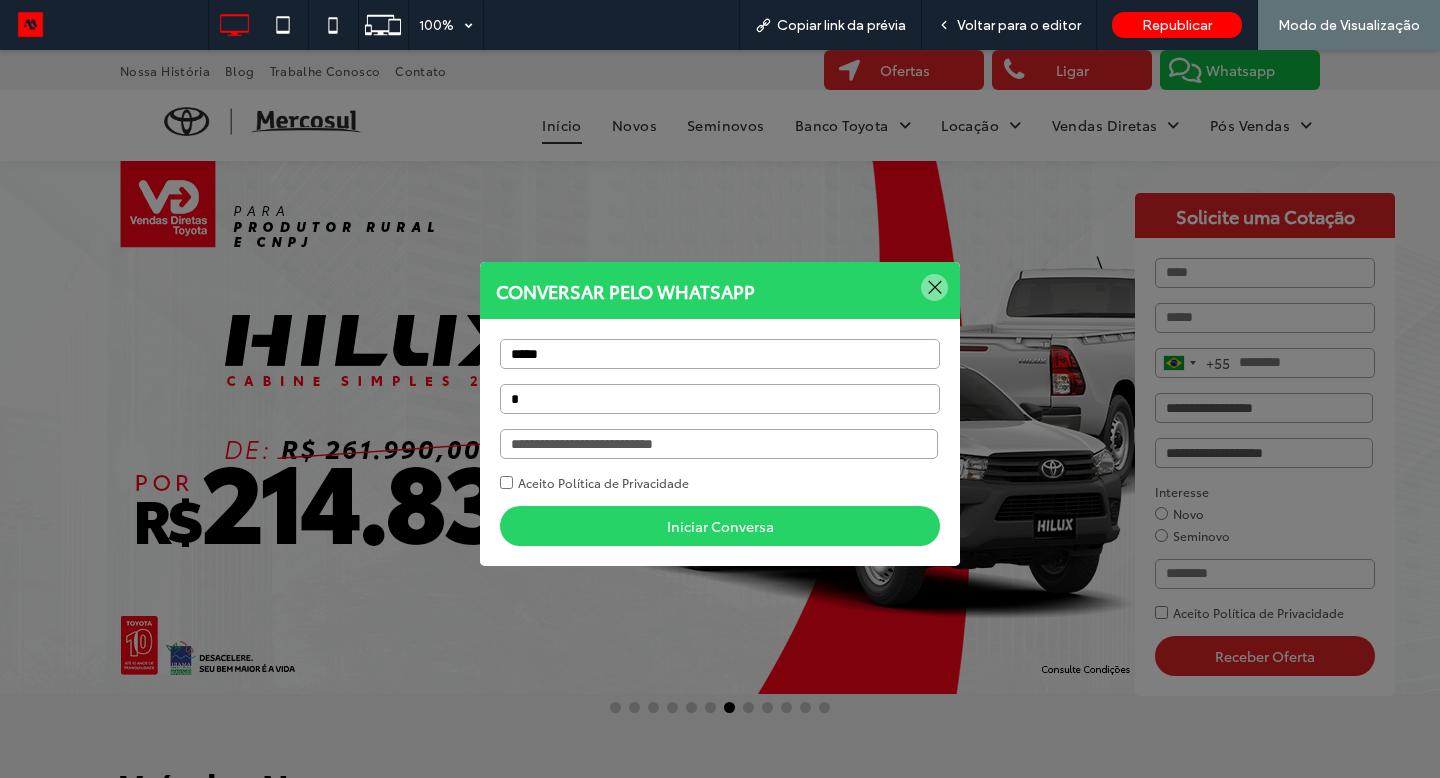 type on "**********" 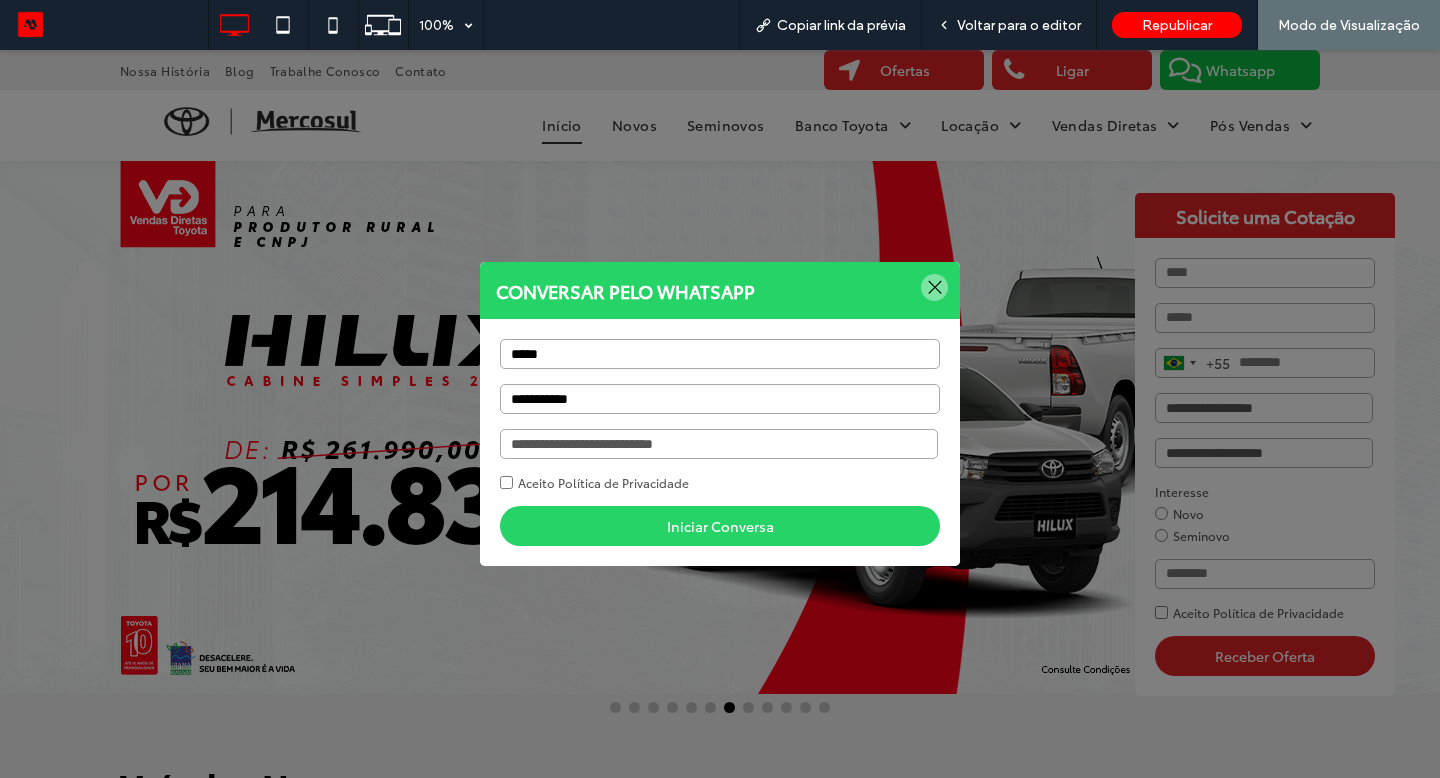 click on "Iniciar Conversa" at bounding box center [720, 526] 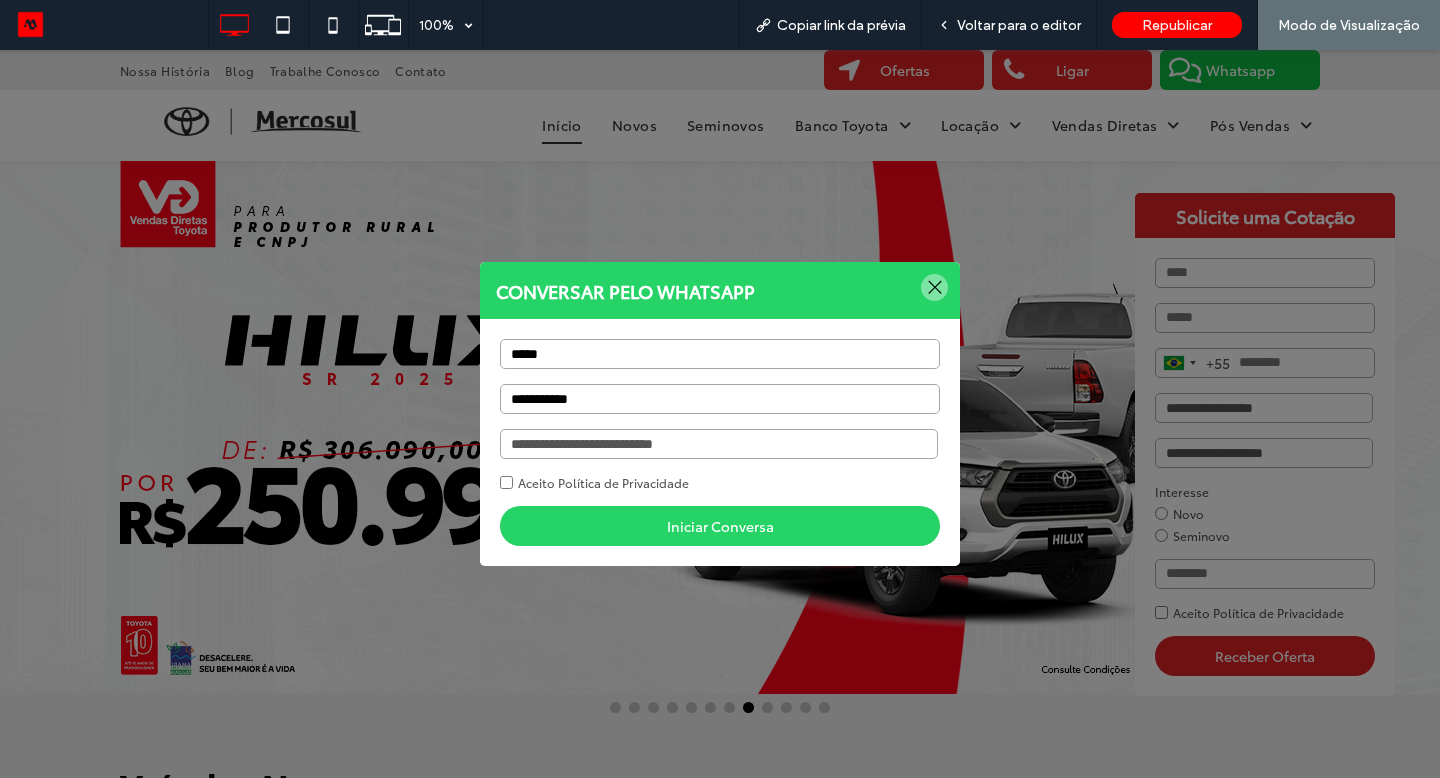 click on "**********" at bounding box center [719, 444] 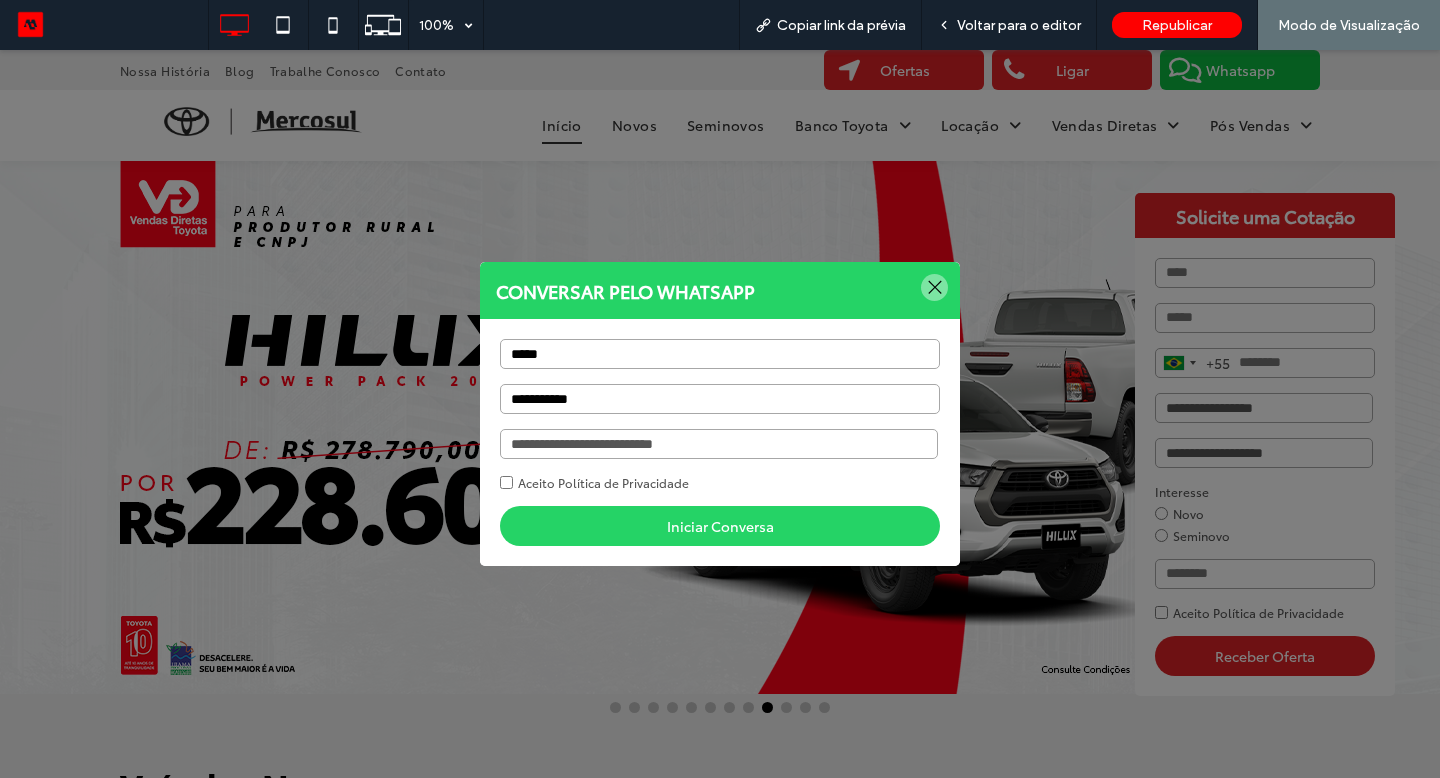 click on "**********" at bounding box center [720, 399] 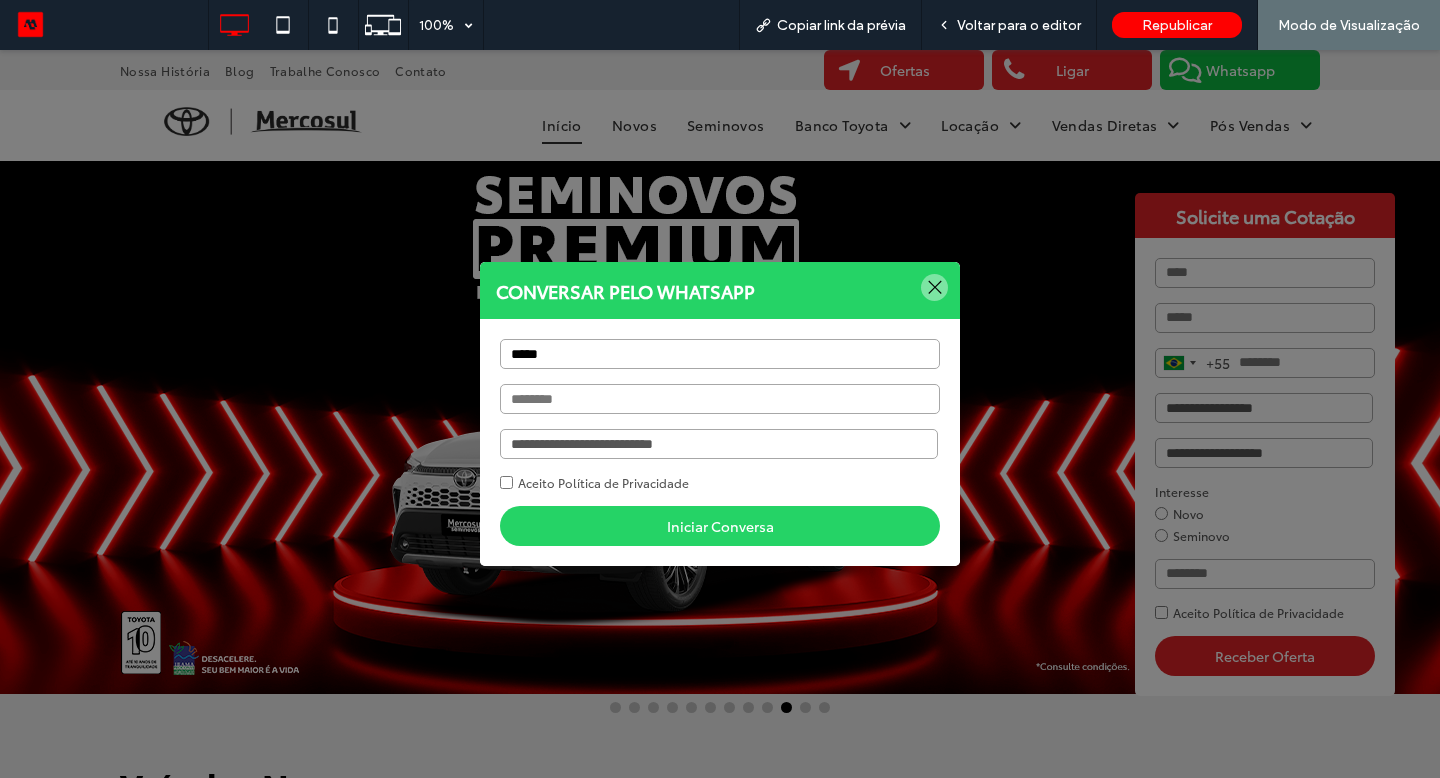 type on "**********" 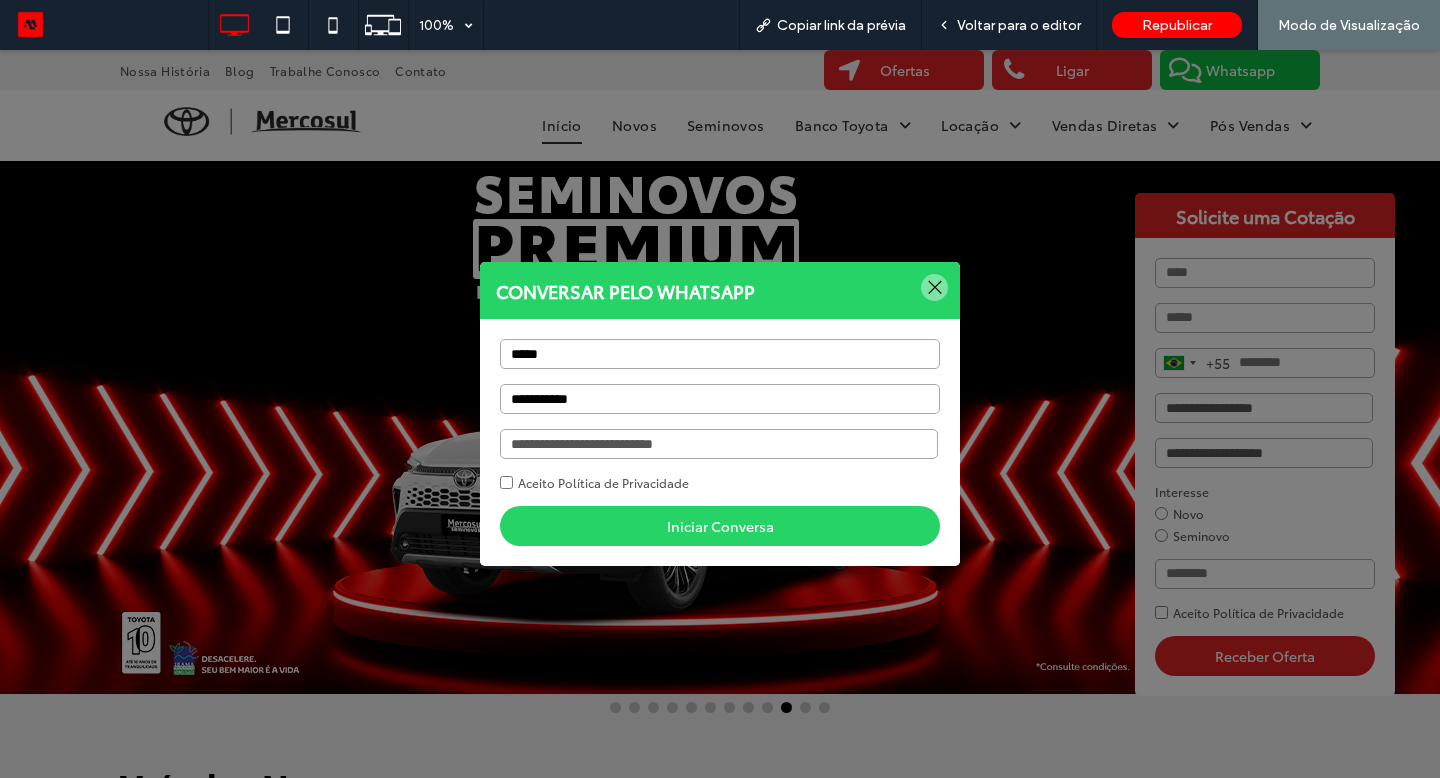 click on "**********" at bounding box center (720, 442) 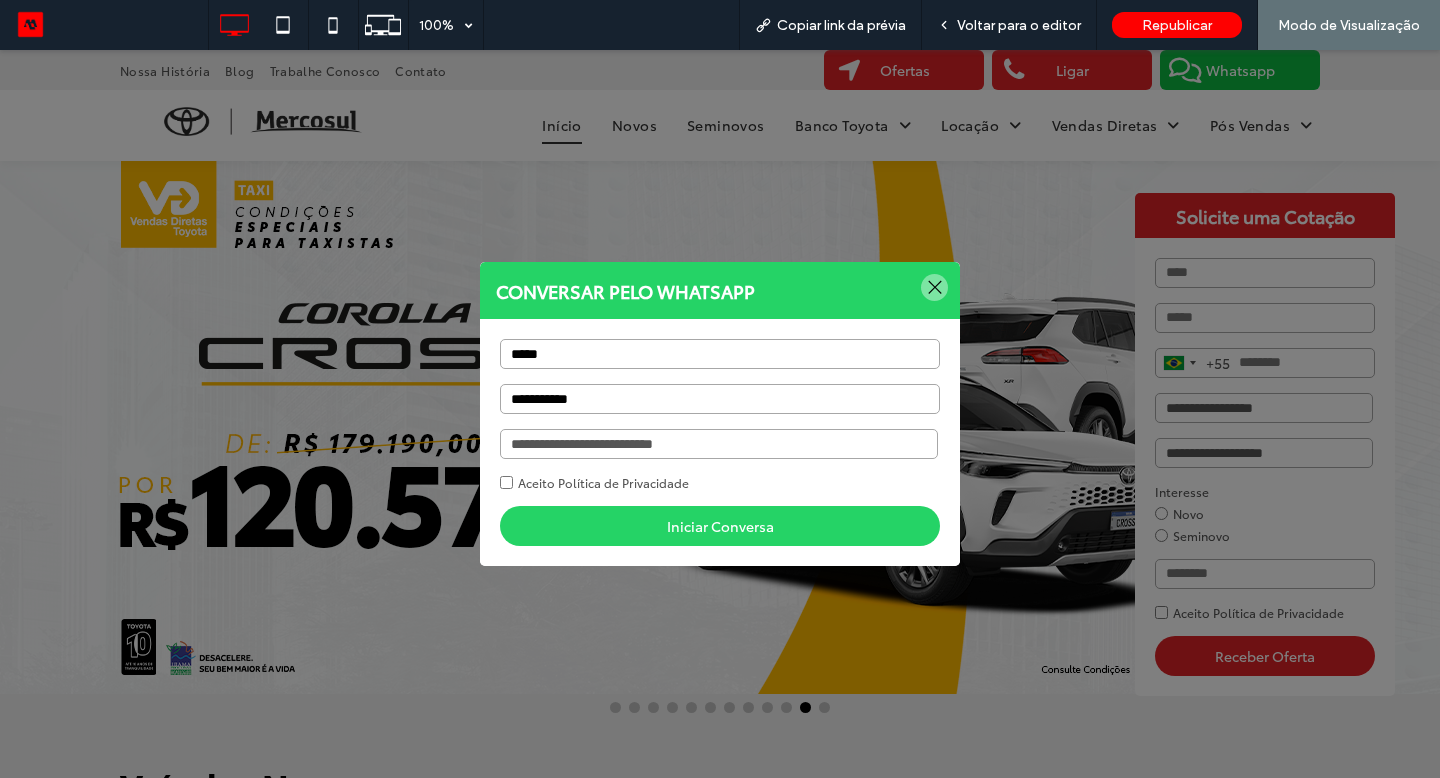 click on "*****" at bounding box center [720, 354] 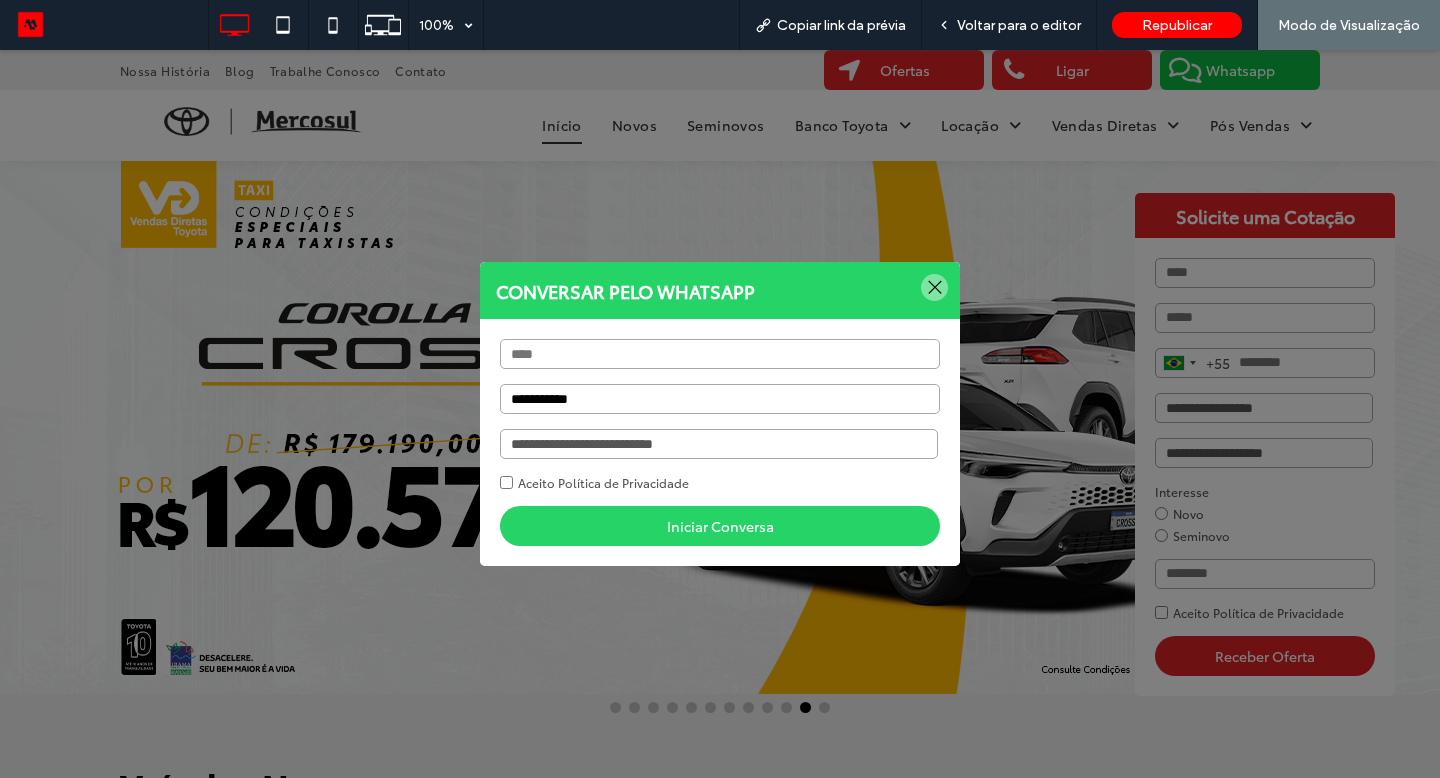 type on "*" 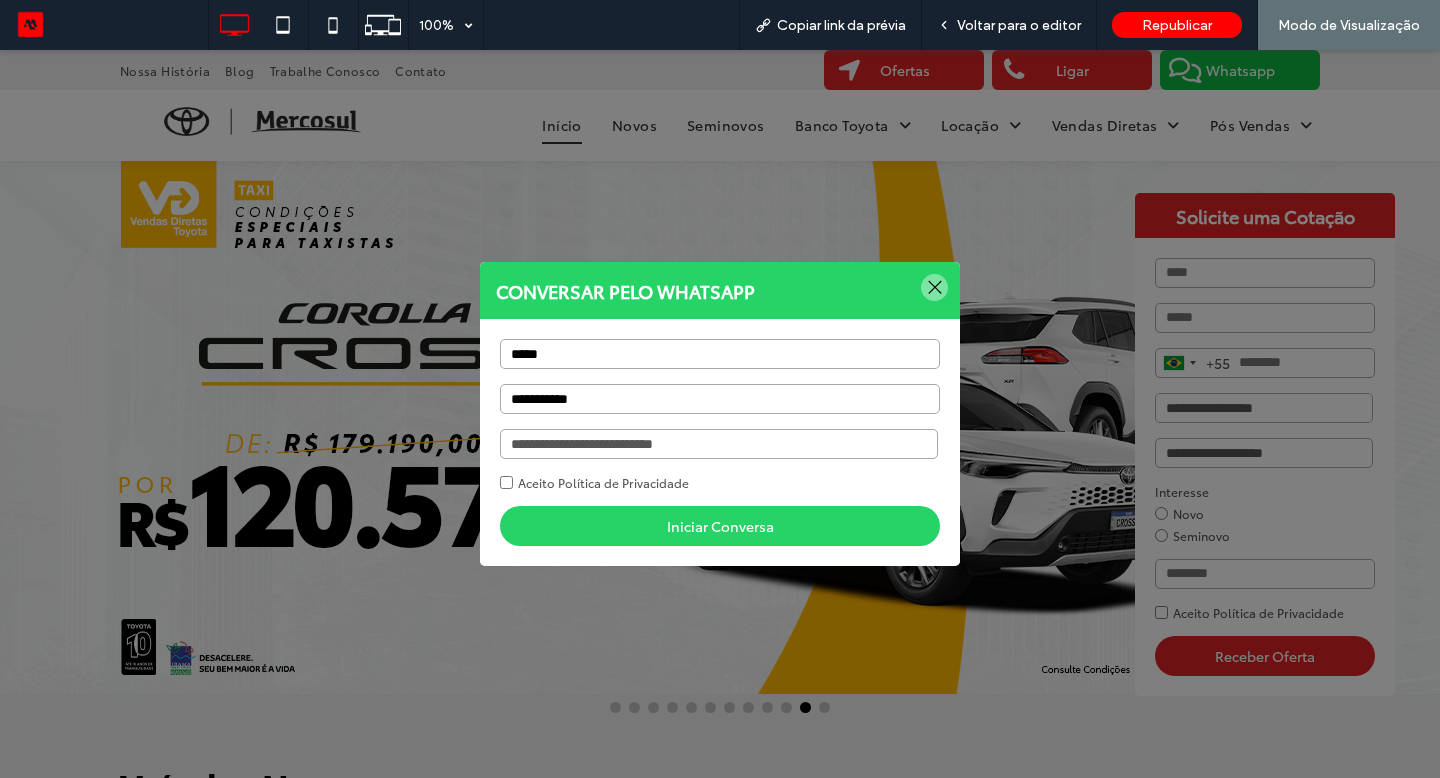 type on "*****" 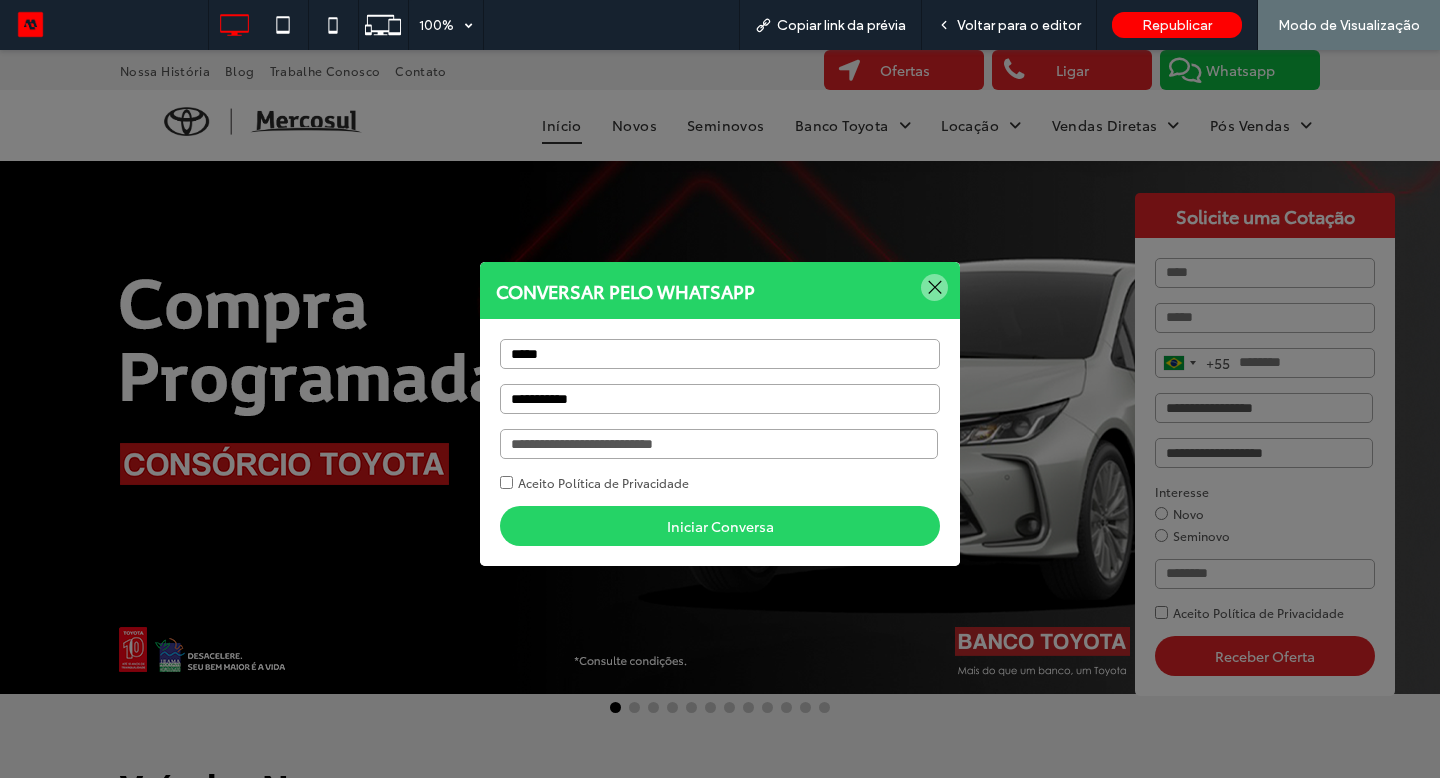 click at bounding box center (934, 287) 